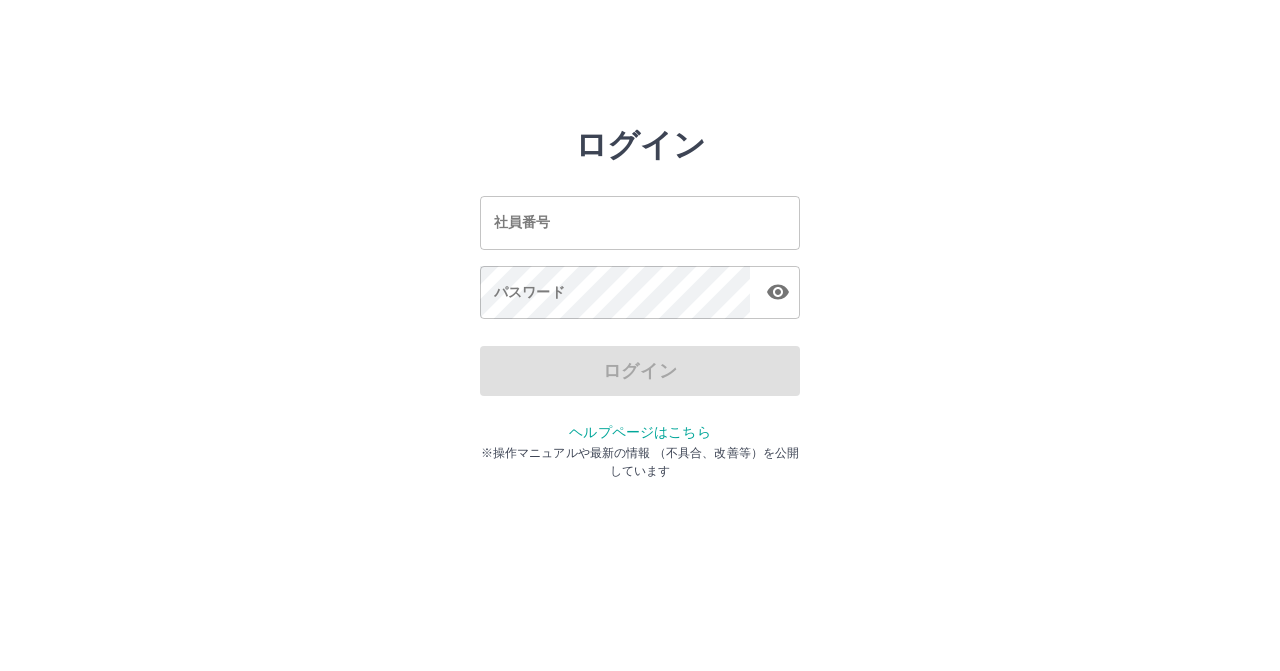 scroll, scrollTop: 0, scrollLeft: 0, axis: both 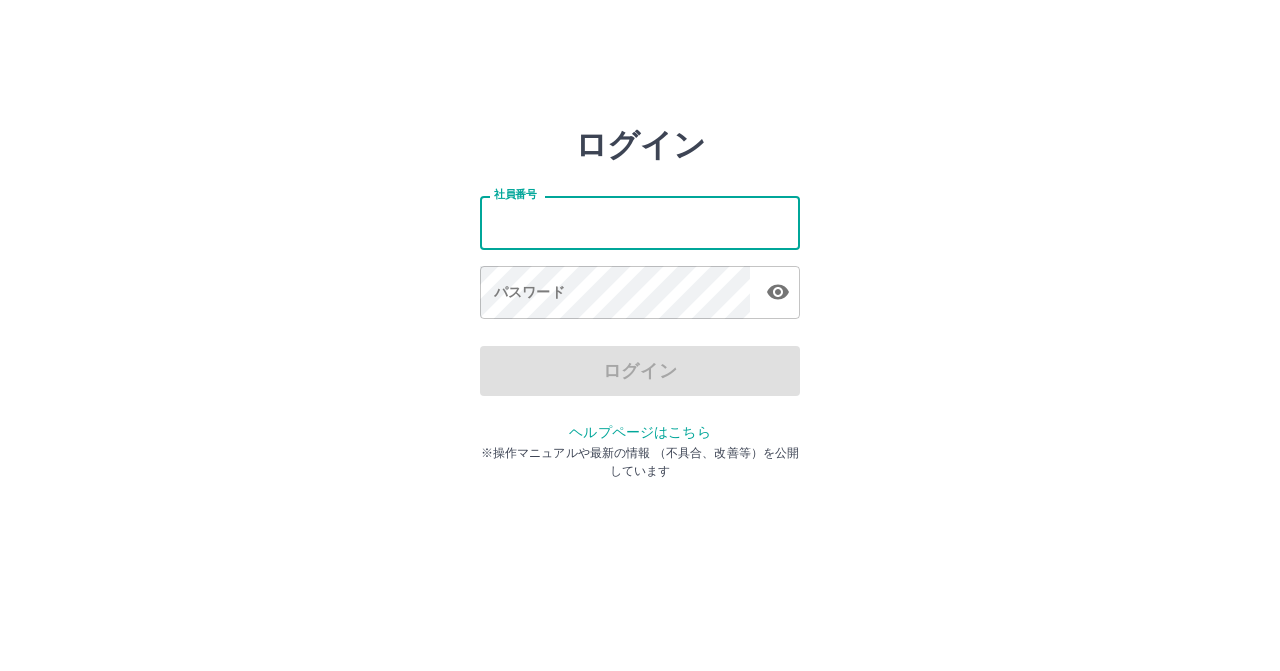 click on "社員番号" at bounding box center (640, 222) 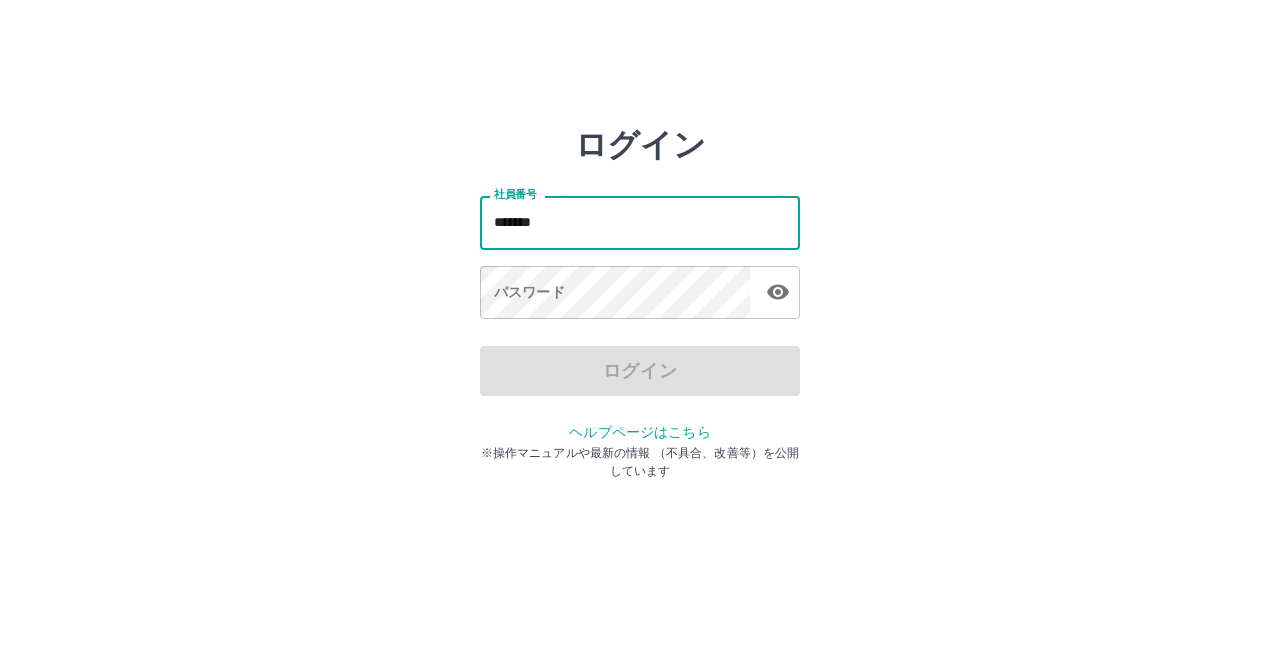 type on "*******" 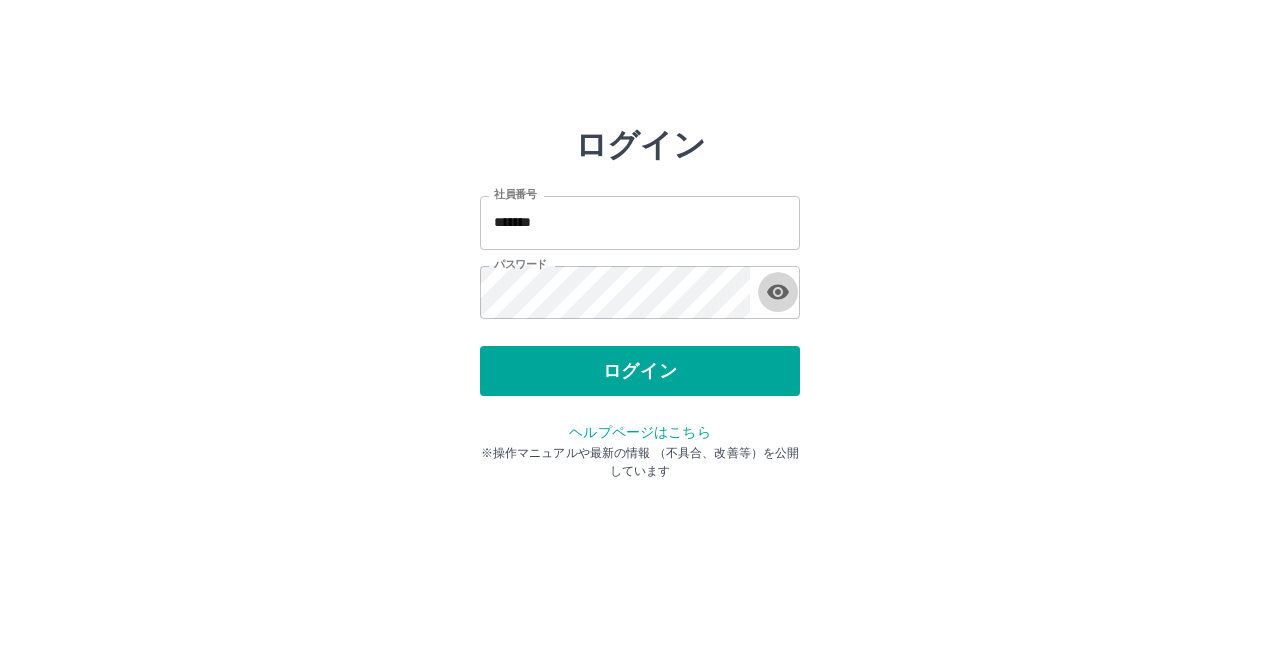type 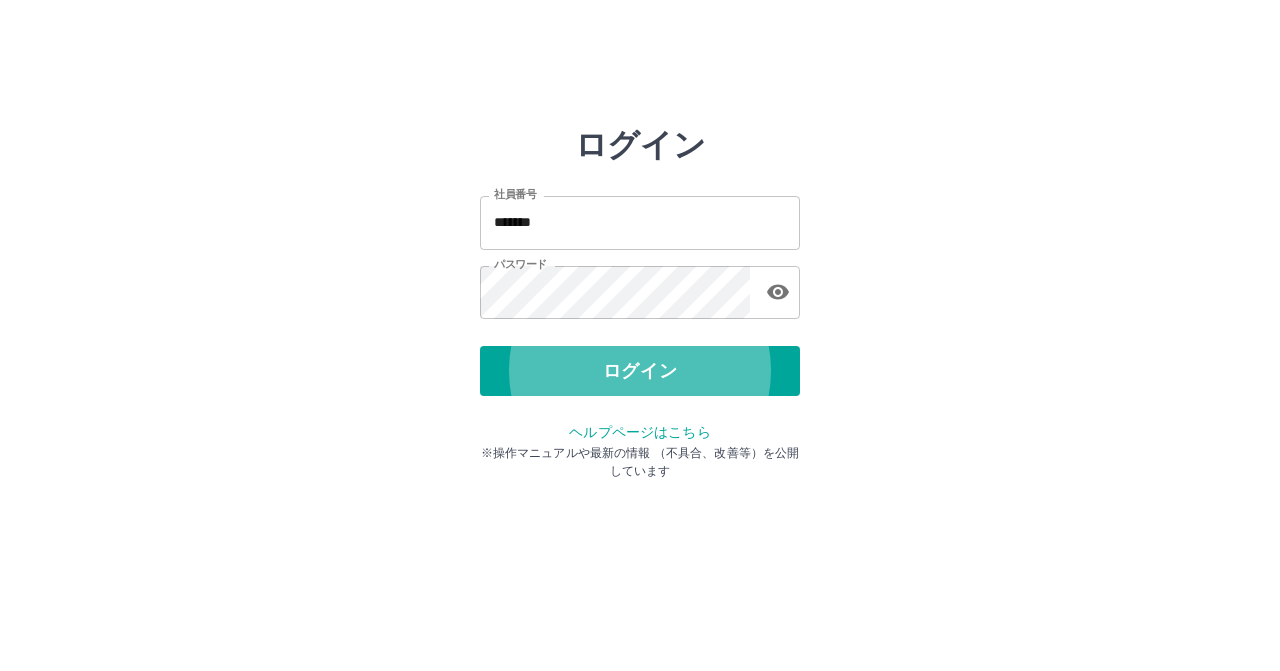 type 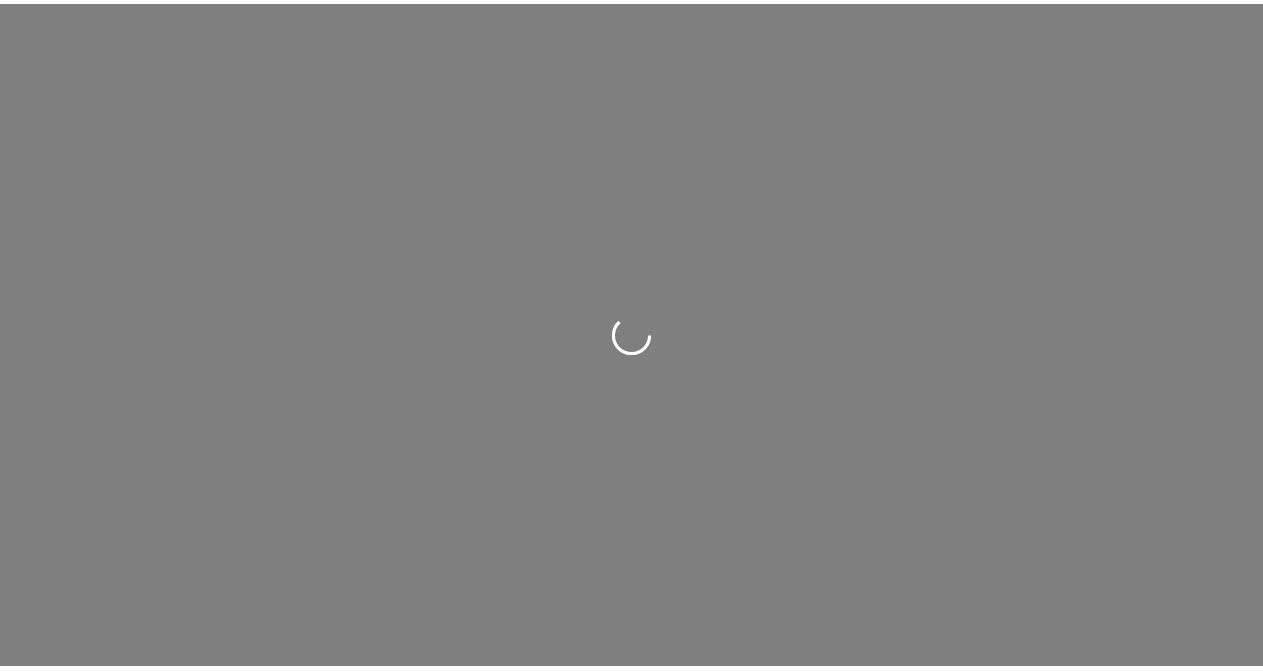 scroll, scrollTop: 0, scrollLeft: 0, axis: both 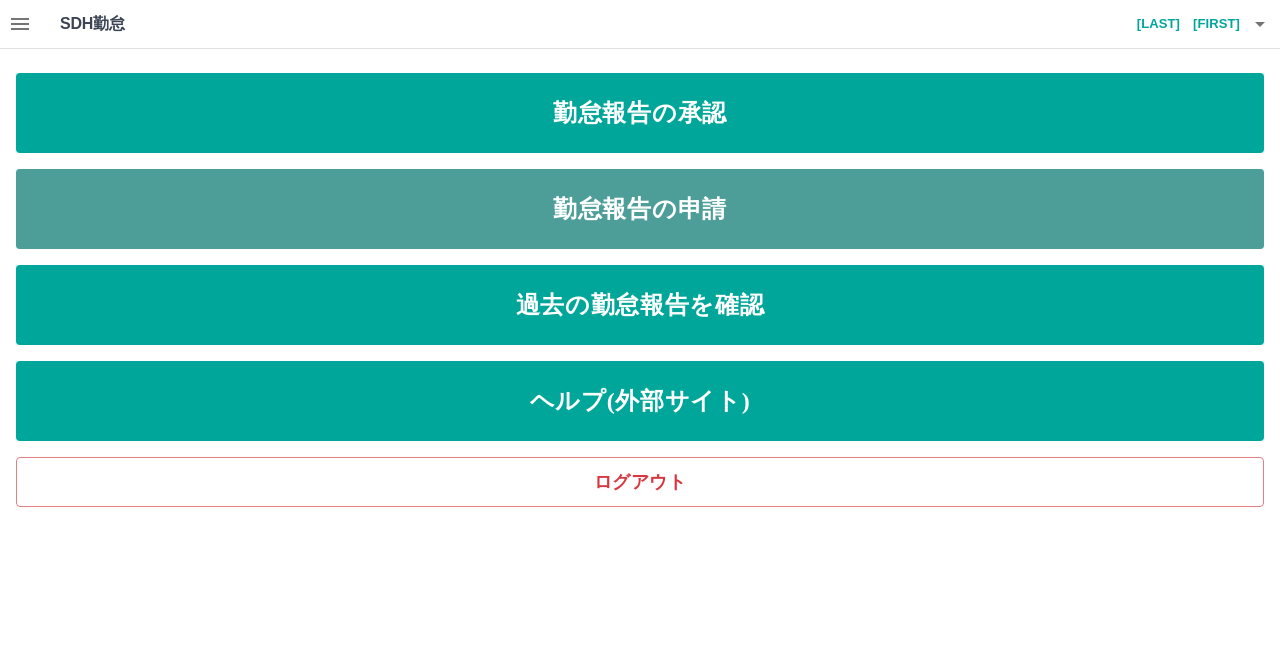 click on "勤怠報告の申請" at bounding box center (640, 113) 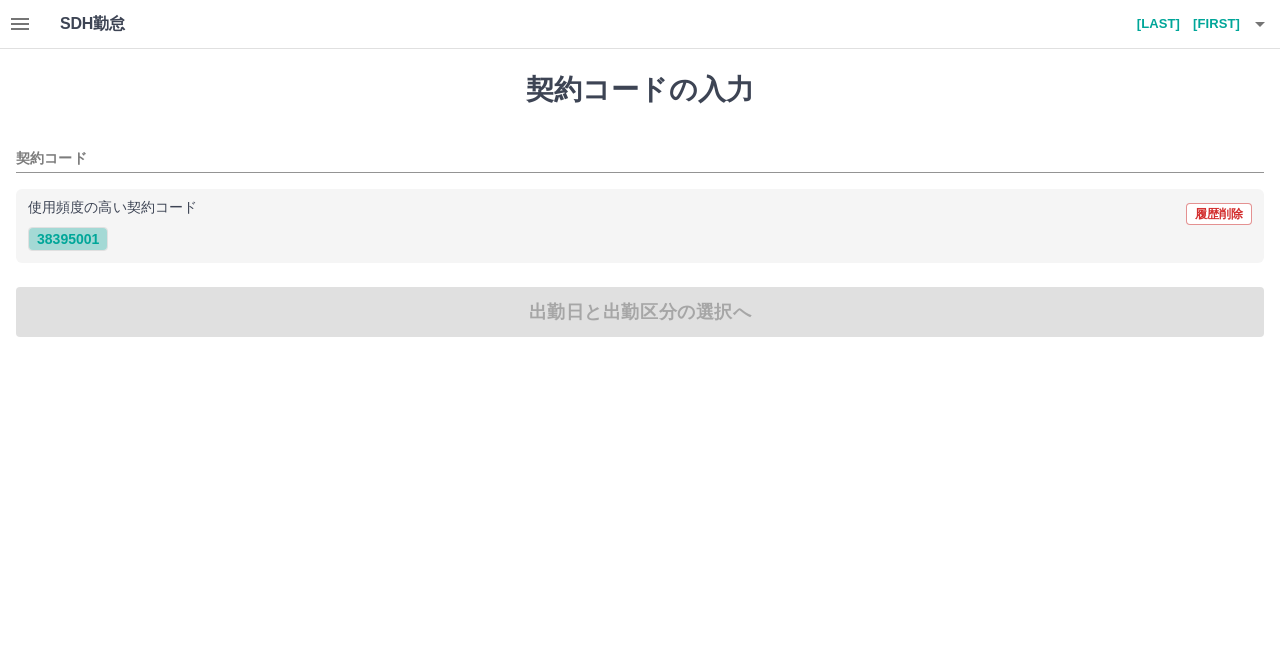click on "38395001" at bounding box center [68, 239] 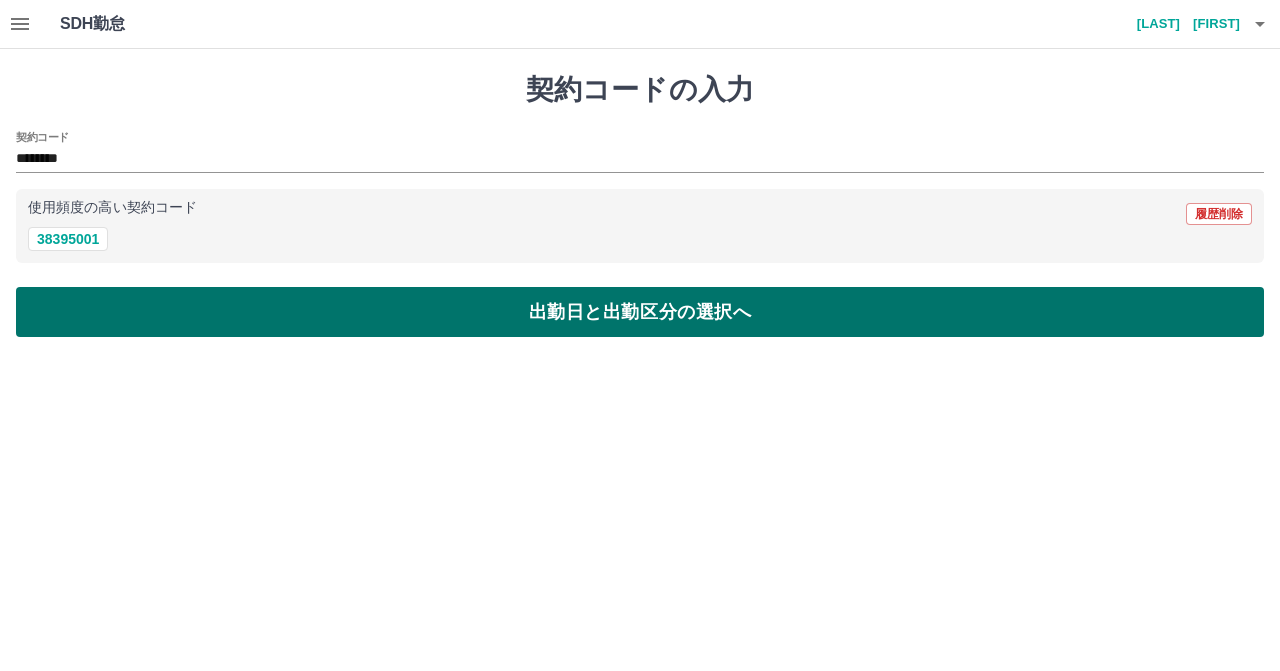 click on "出勤日と出勤区分の選択へ" at bounding box center [640, 312] 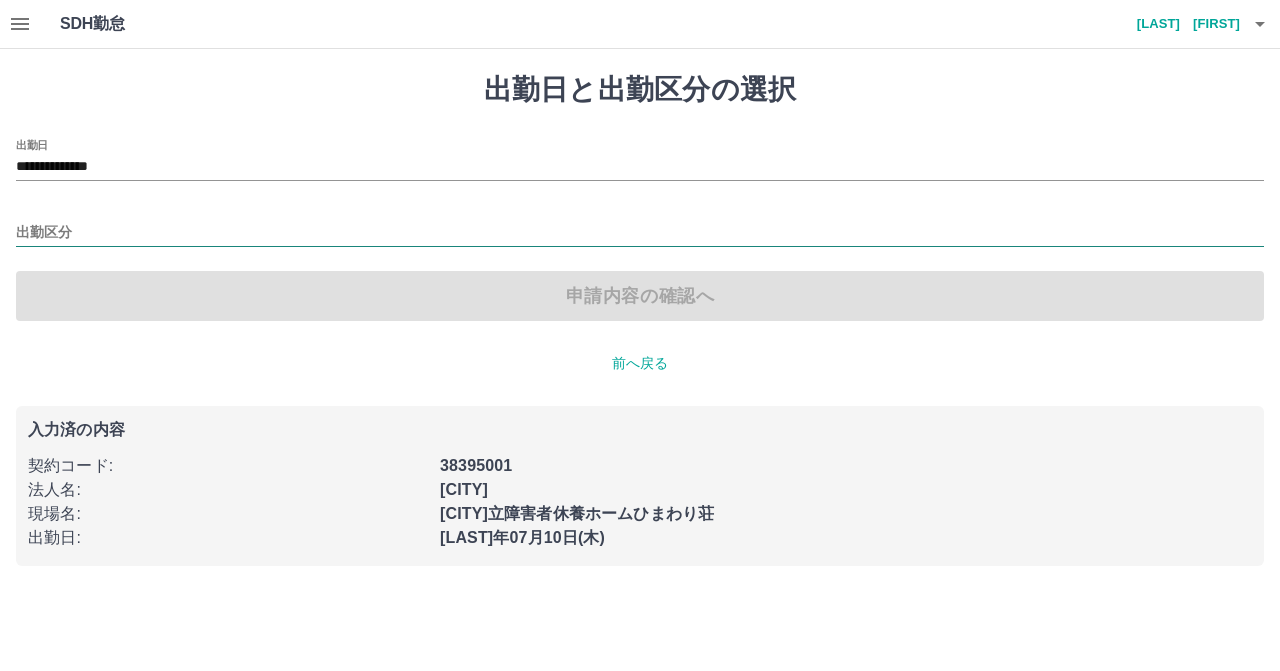click on "出勤区分" at bounding box center [640, 233] 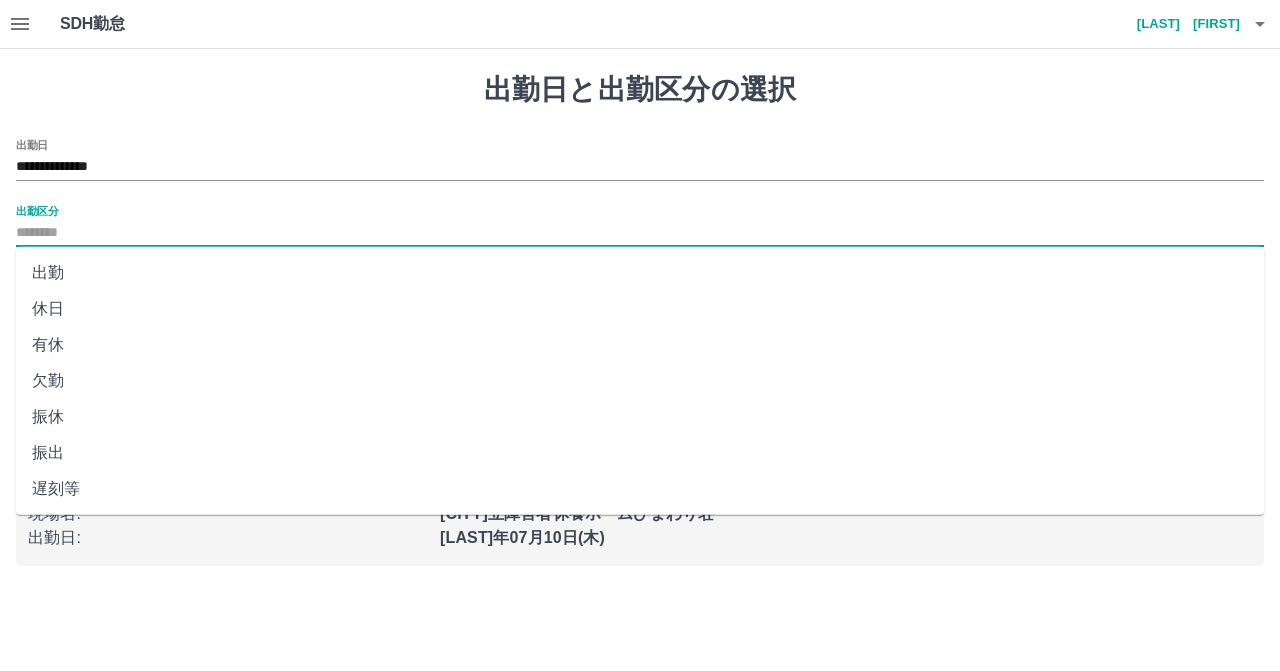 click on "出勤" at bounding box center [640, 273] 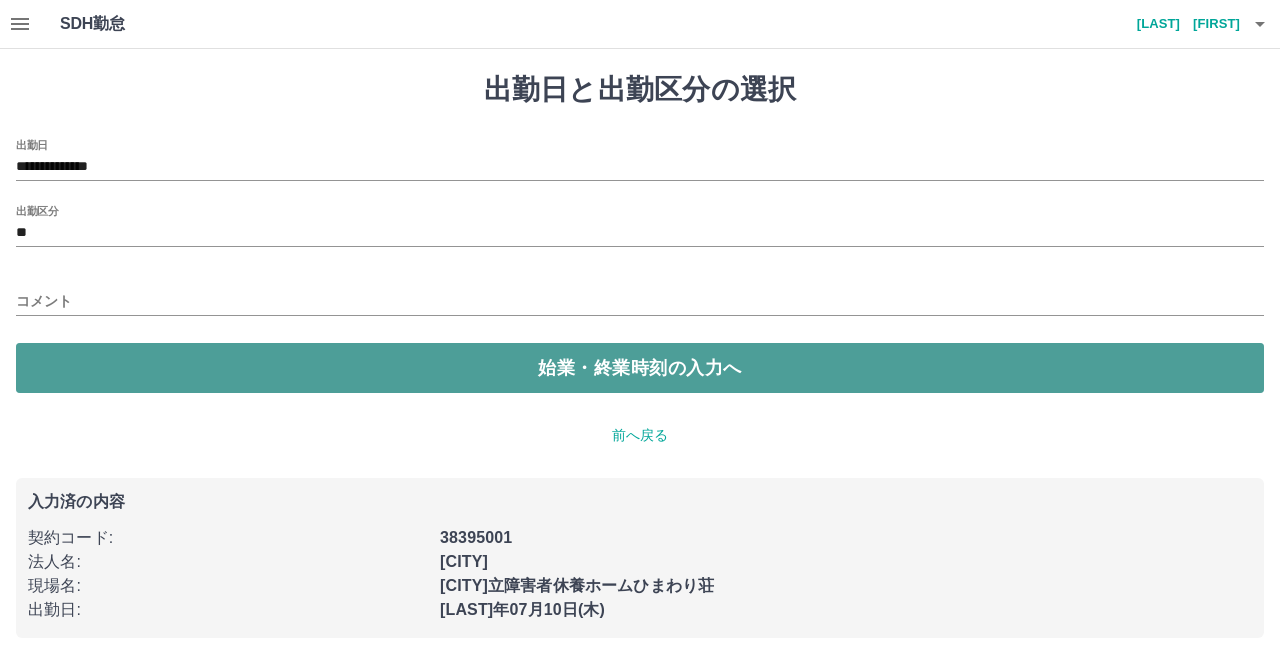 click on "始業・終業時刻の入力へ" at bounding box center [640, 368] 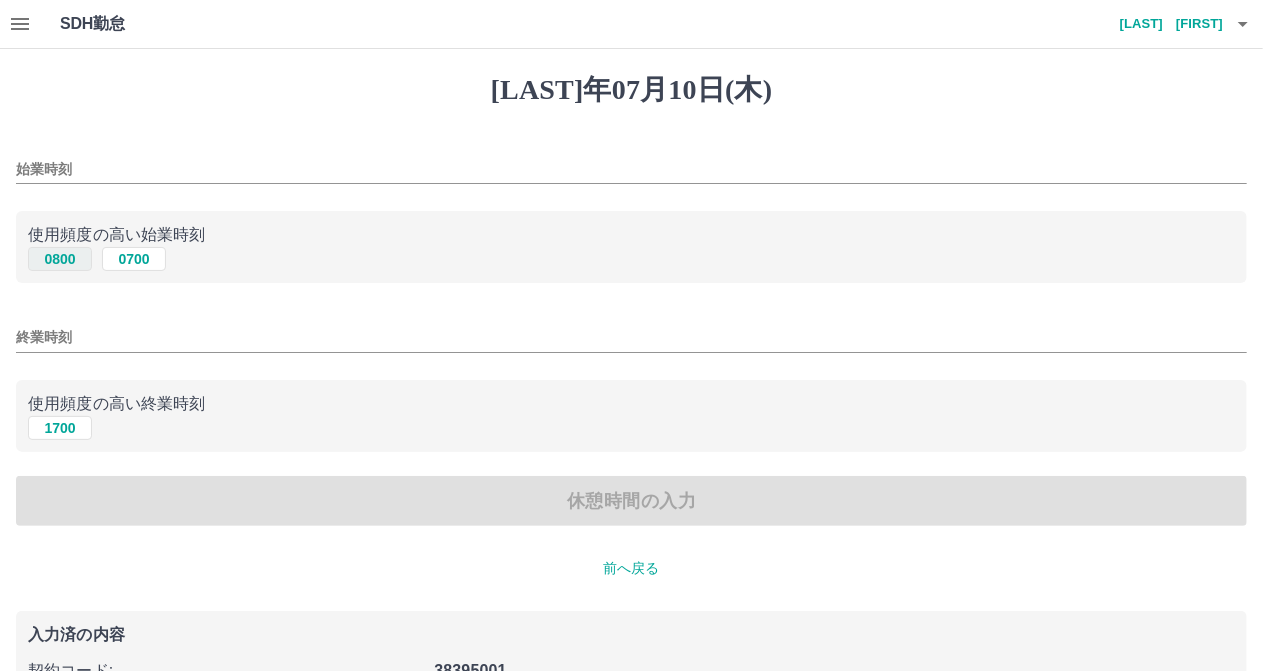 click on "0800" at bounding box center [60, 259] 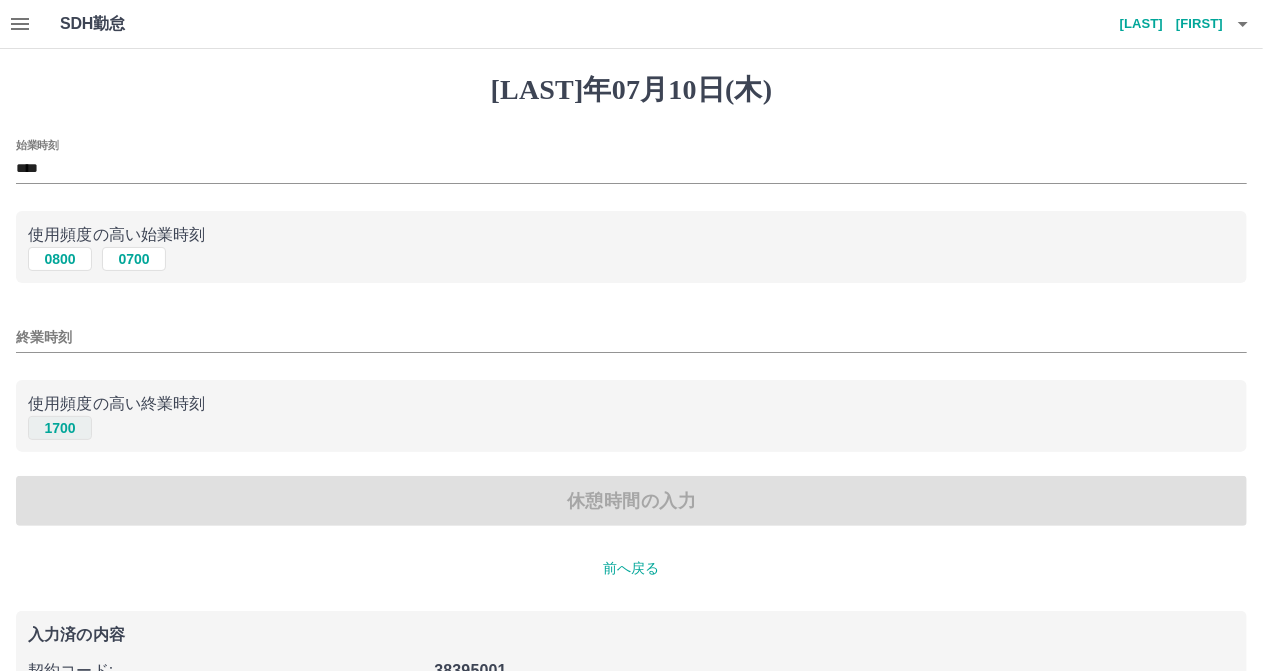 click on "1700" at bounding box center (60, 259) 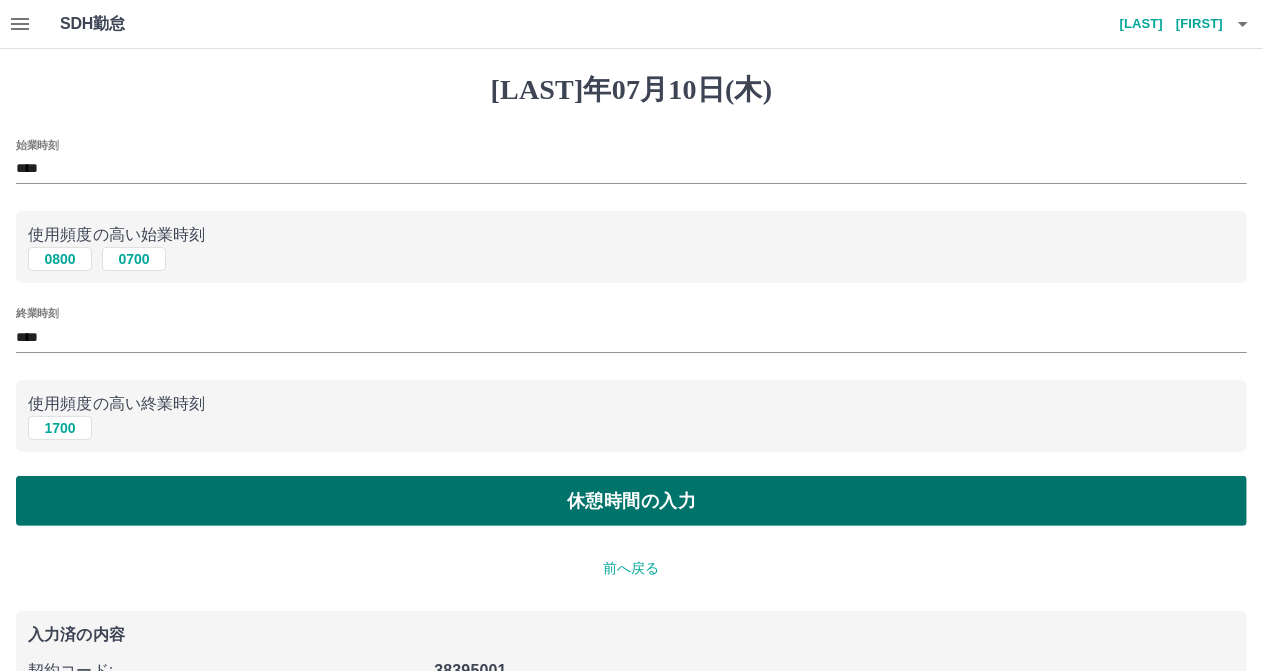 click on "休憩時間の入力" at bounding box center (631, 501) 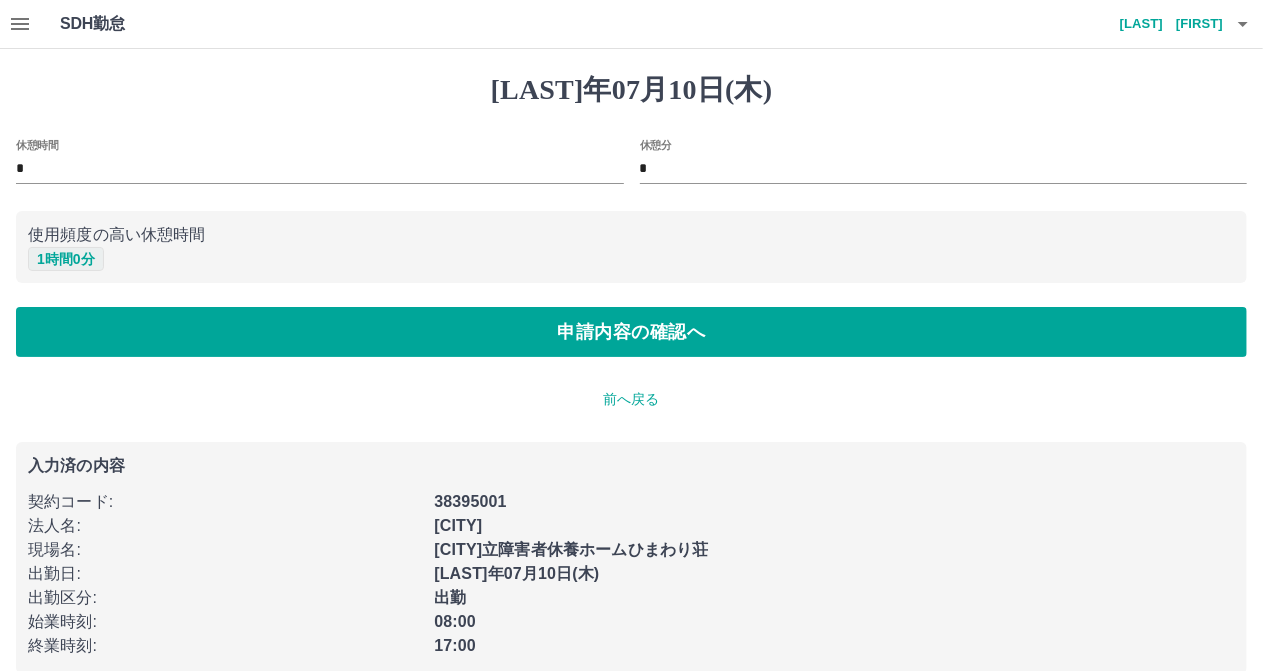 click on "1 時間 0 分" at bounding box center [66, 259] 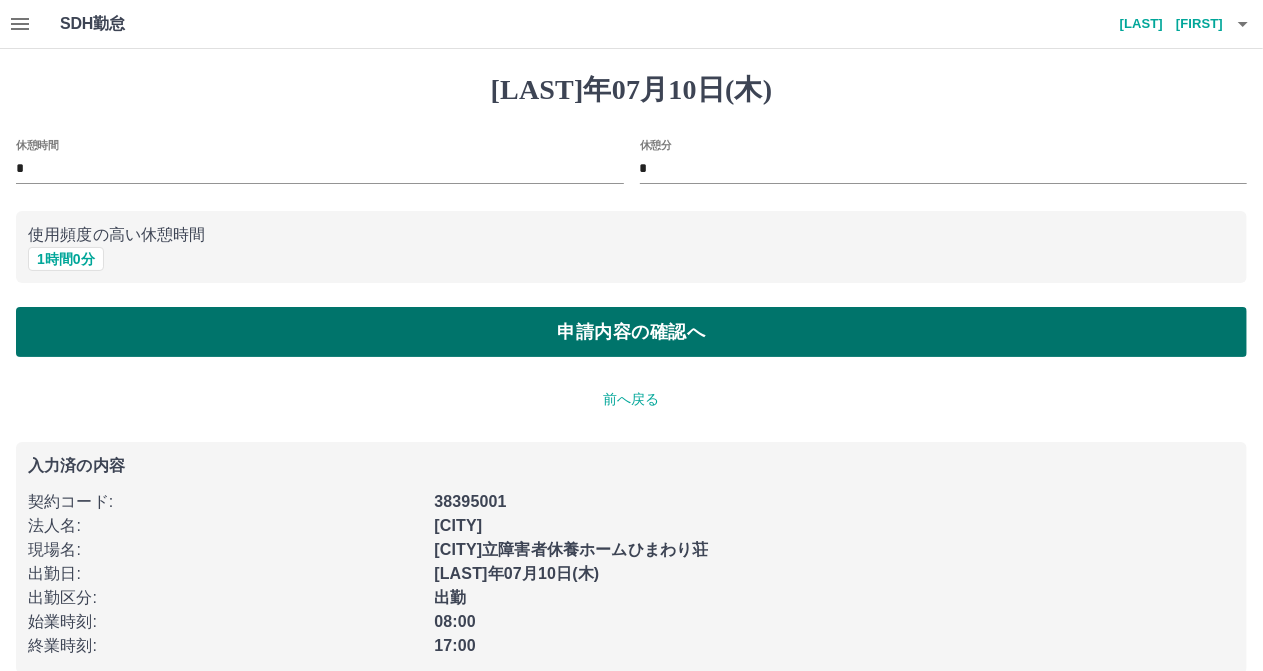click on "申請内容の確認へ" at bounding box center [631, 332] 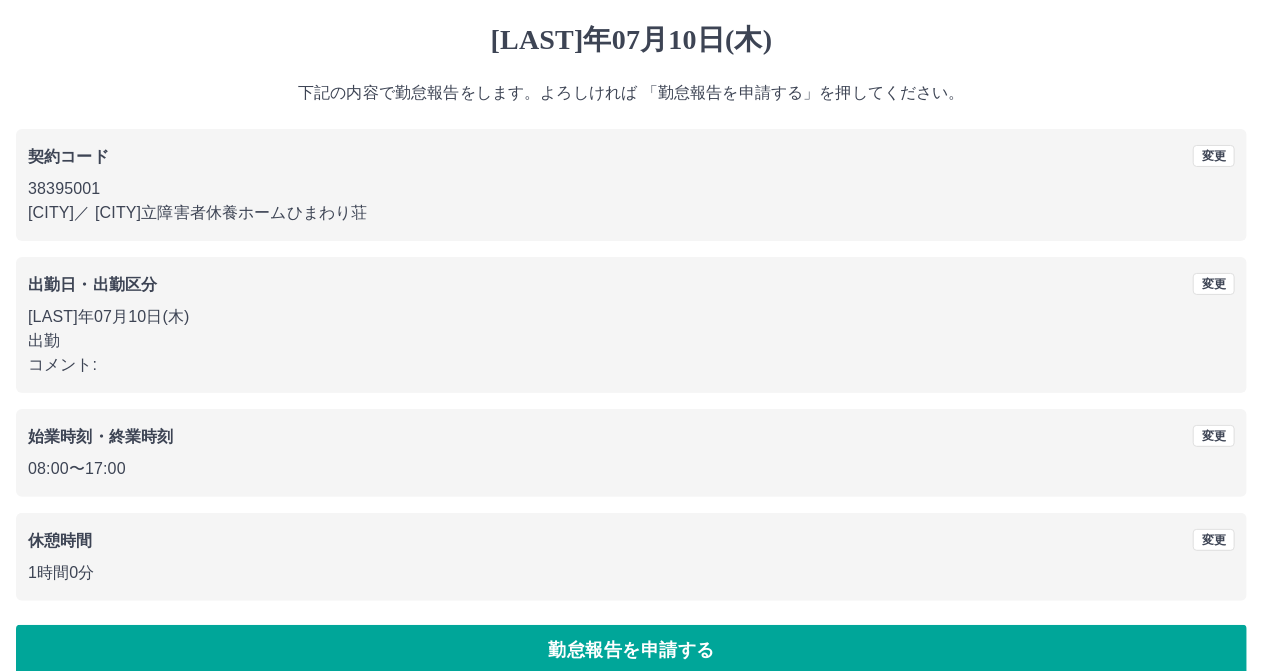 scroll, scrollTop: 77, scrollLeft: 0, axis: vertical 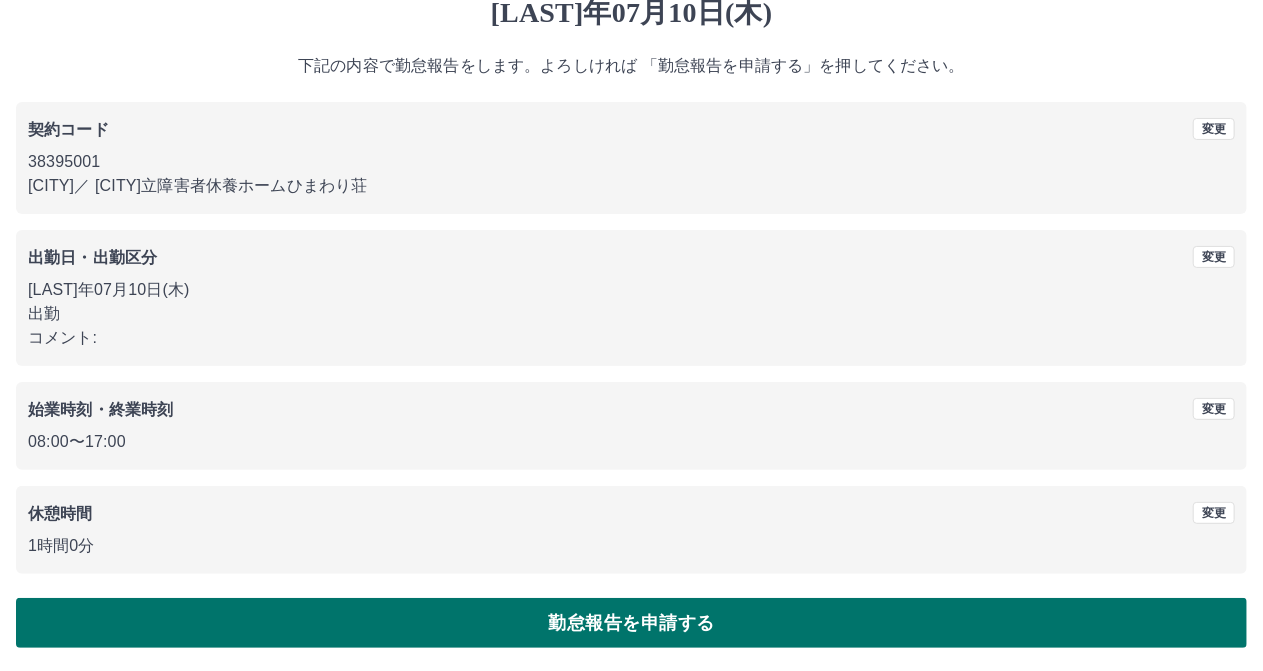 click on "勤怠報告を申請する" at bounding box center (631, 623) 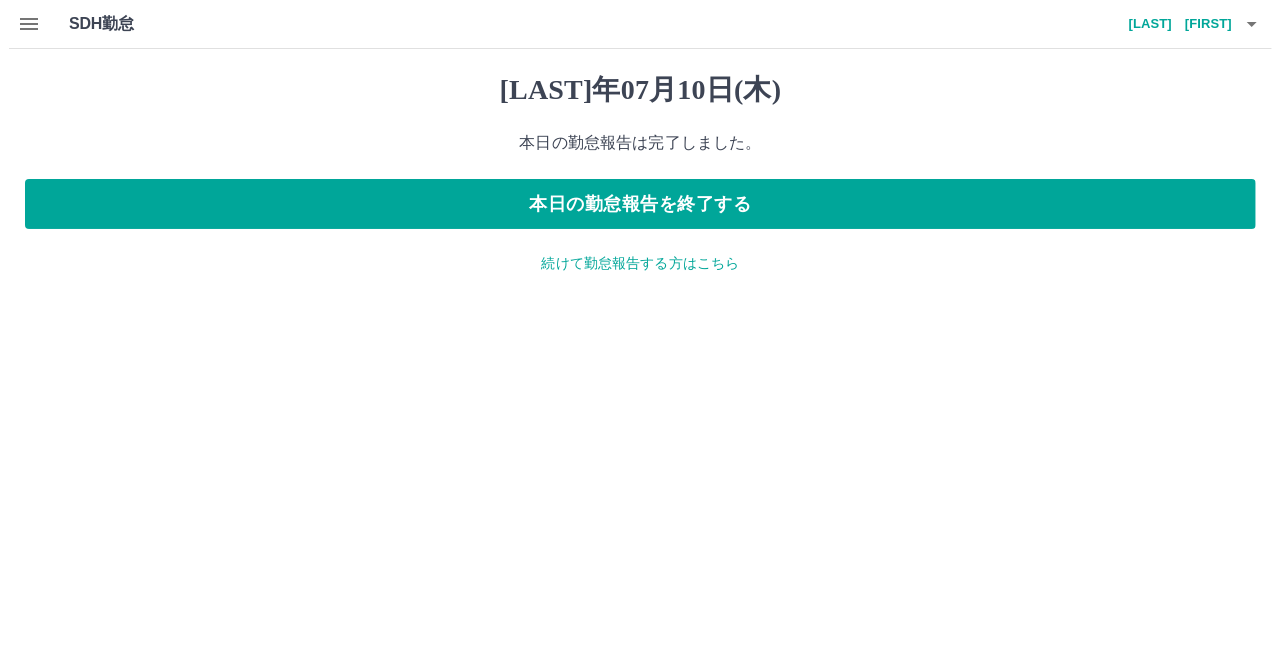 scroll, scrollTop: 0, scrollLeft: 0, axis: both 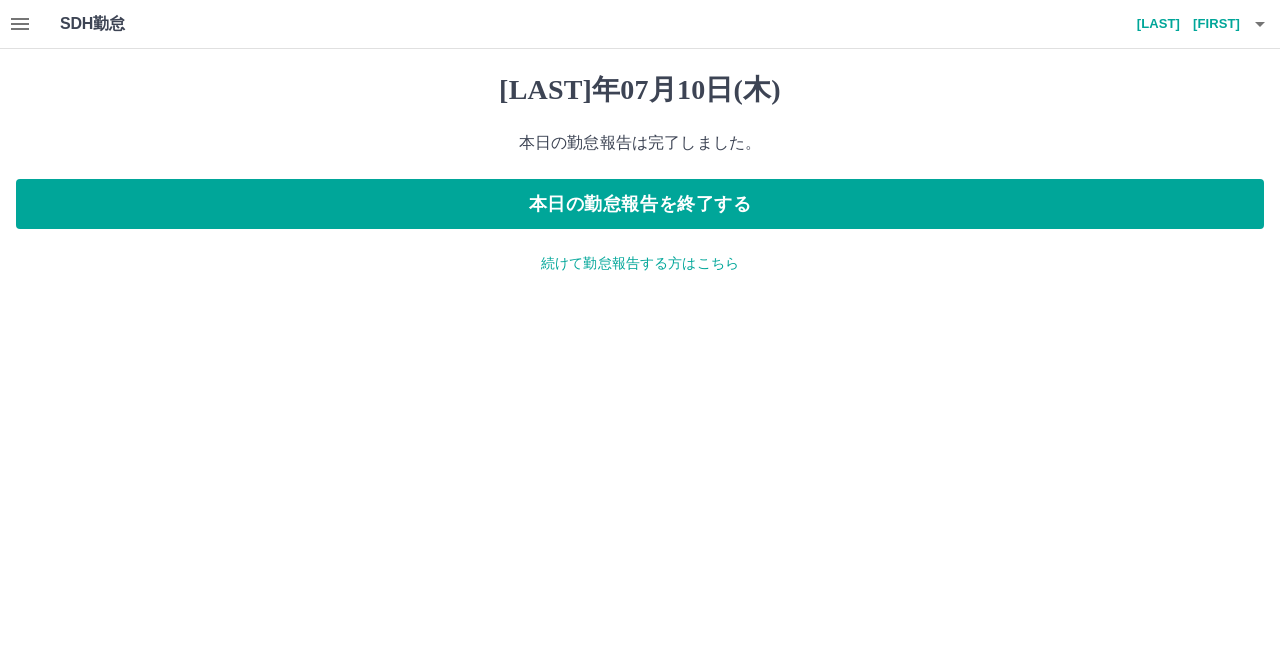 click at bounding box center (20, 24) 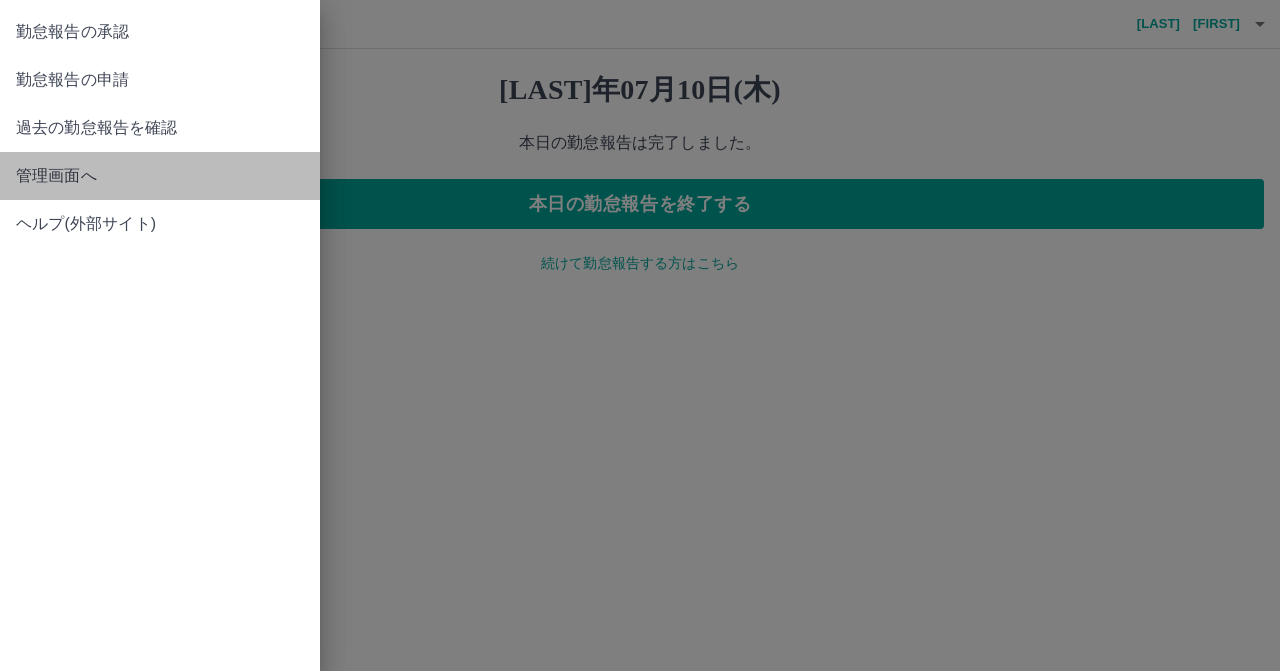 click on "管理画面へ" at bounding box center (160, 32) 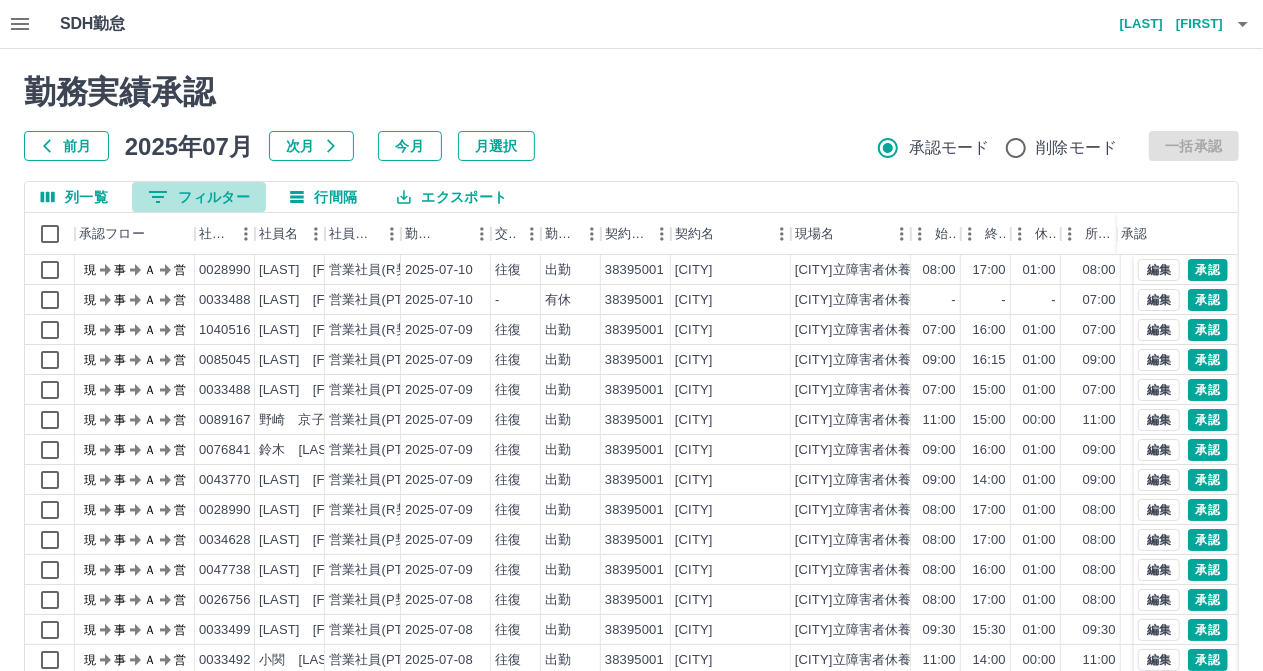 click on "0 フィルター" at bounding box center [199, 197] 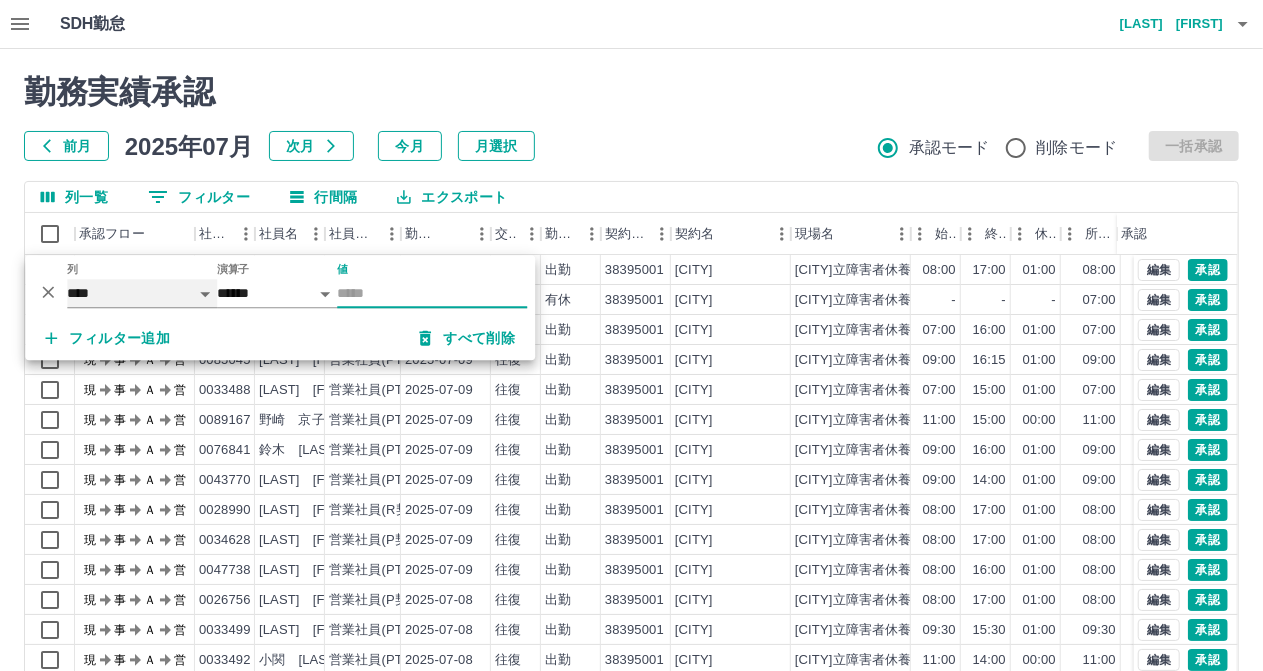click on "**** *** **** *** *** **** ***** *** *** ** ** ** **** **** **** ** ** *** **** *****" at bounding box center (142, 293) 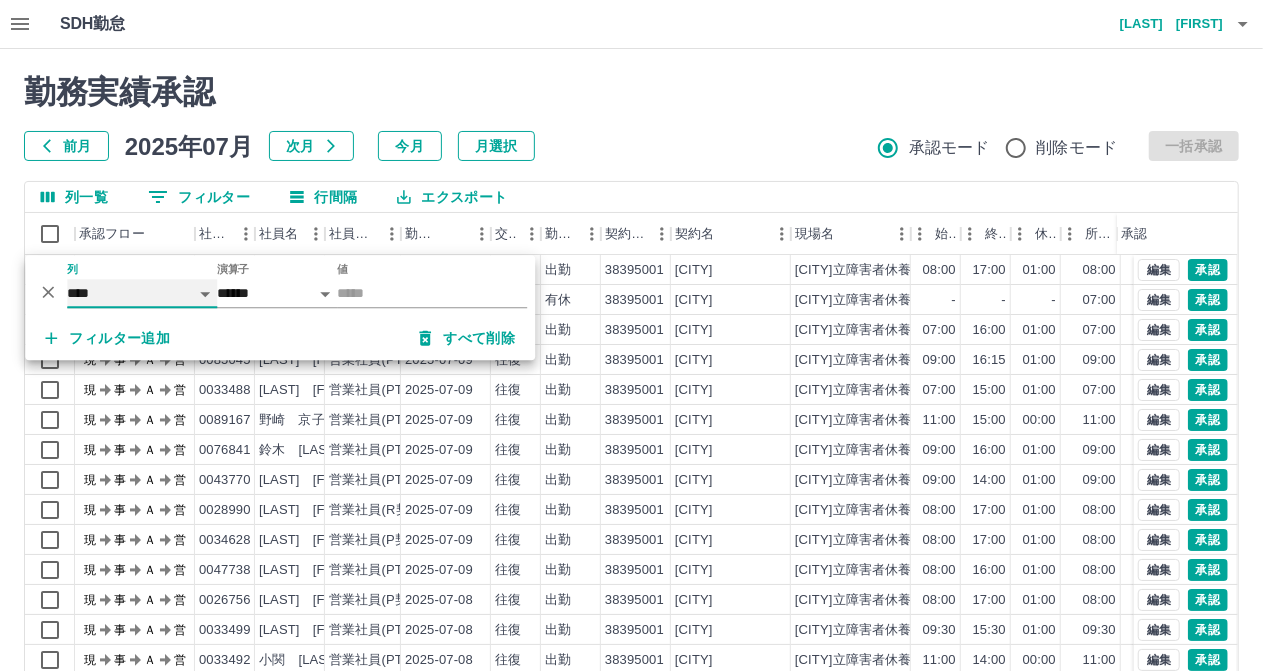 select on "**********" 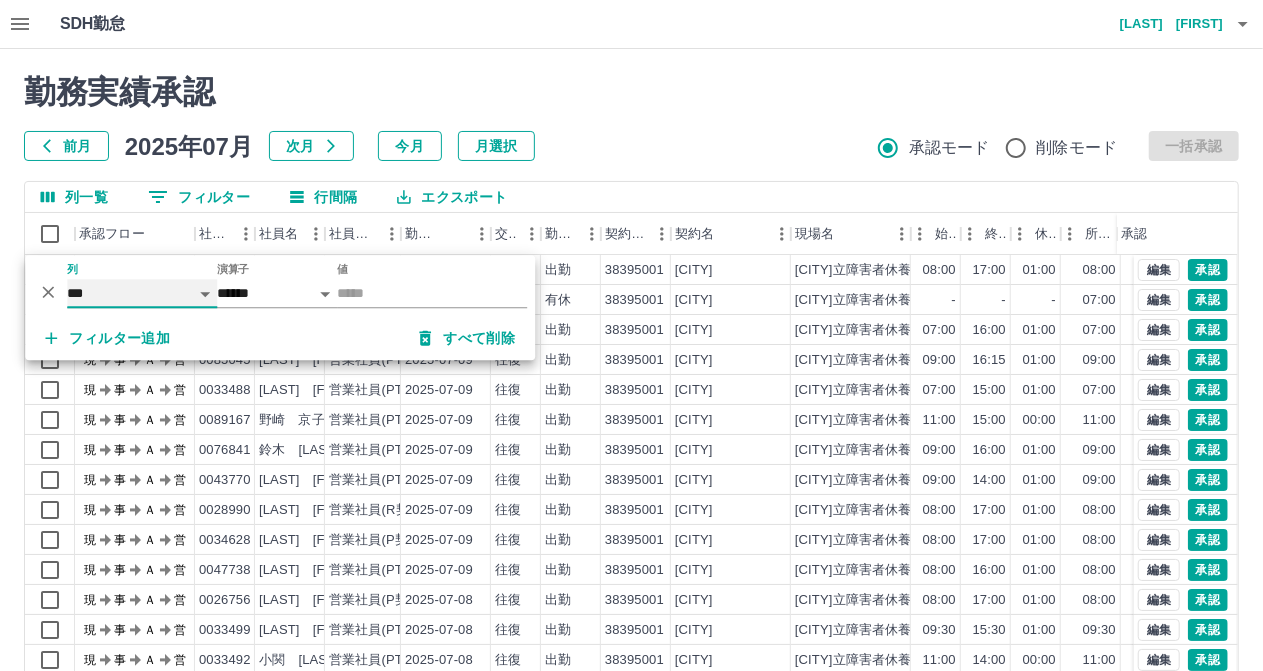 click on "**** *** **** *** *** **** ***** *** *** ** ** ** **** **** **** ** ** *** **** *****" at bounding box center [142, 293] 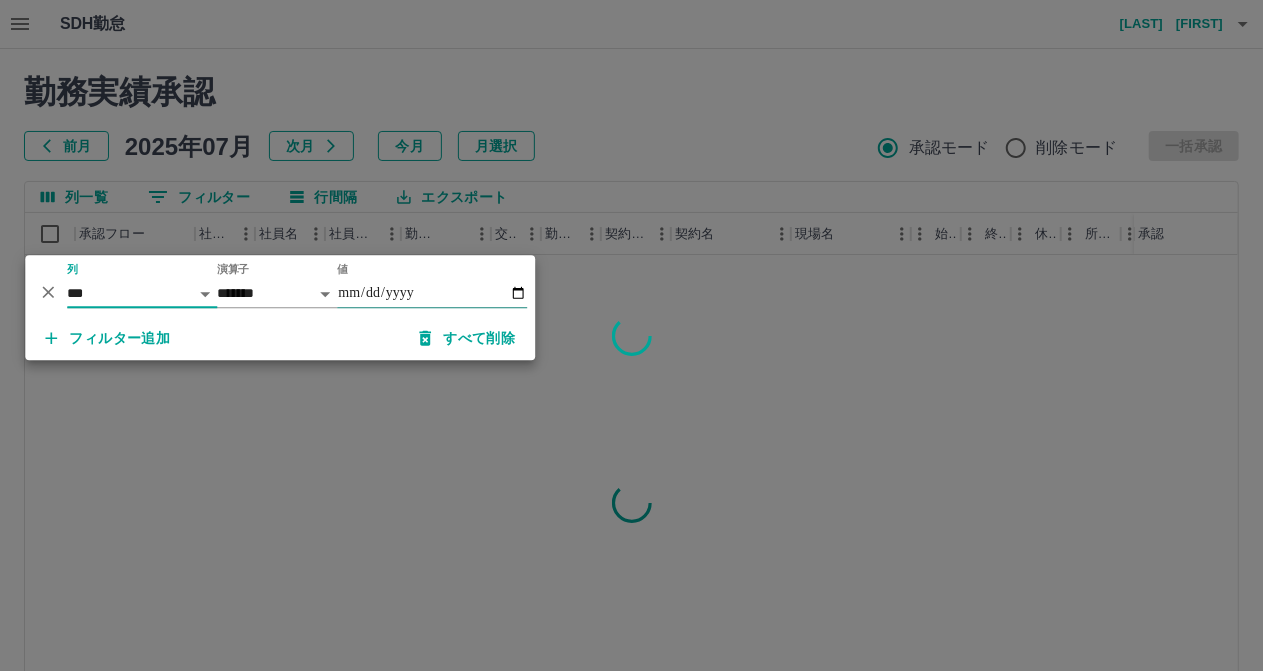 click on "値" at bounding box center (432, 293) 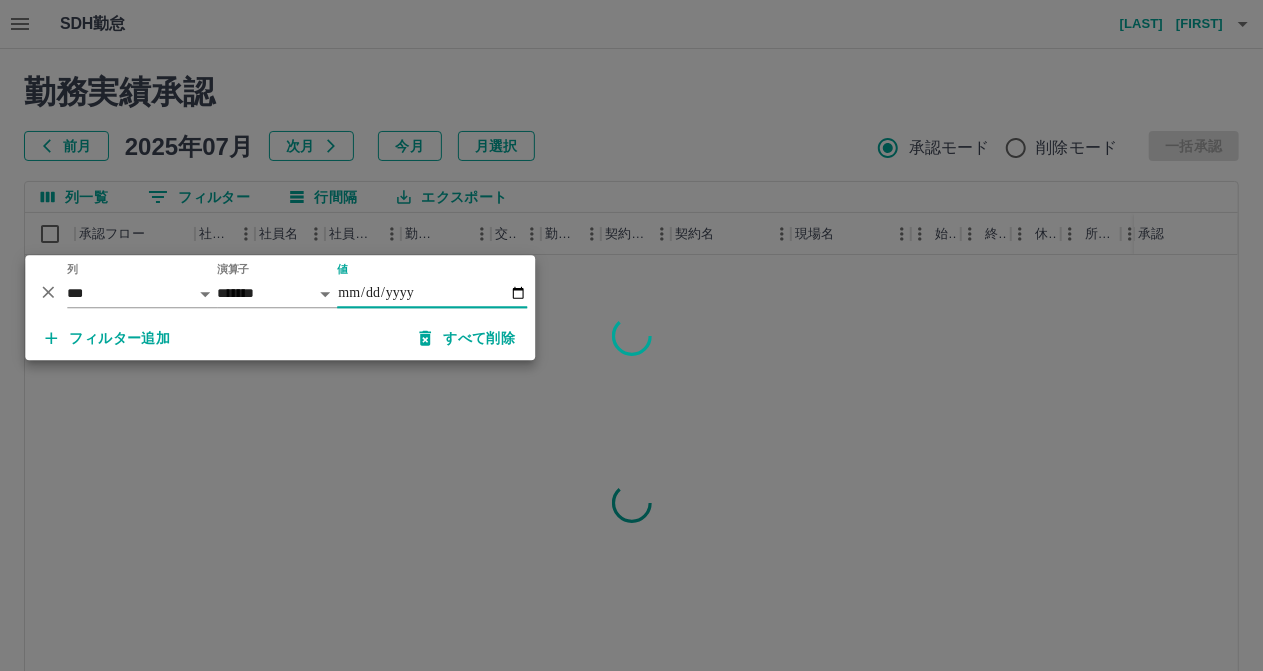 click on "値" at bounding box center (432, 293) 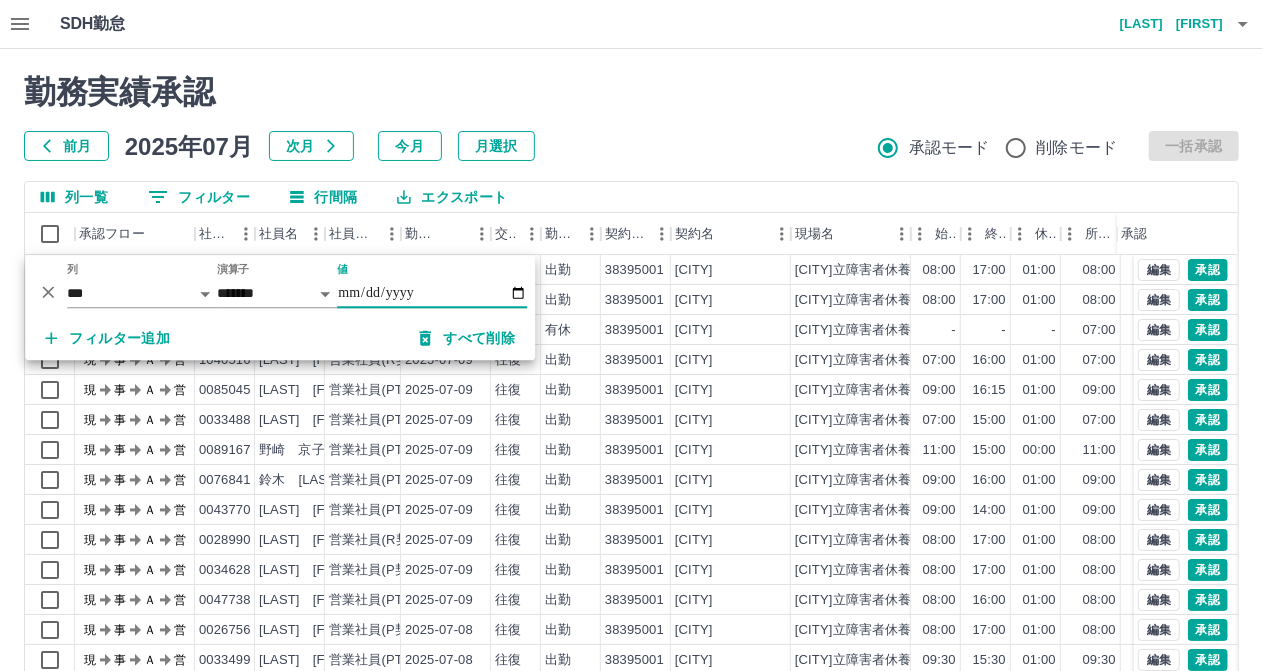 type on "**********" 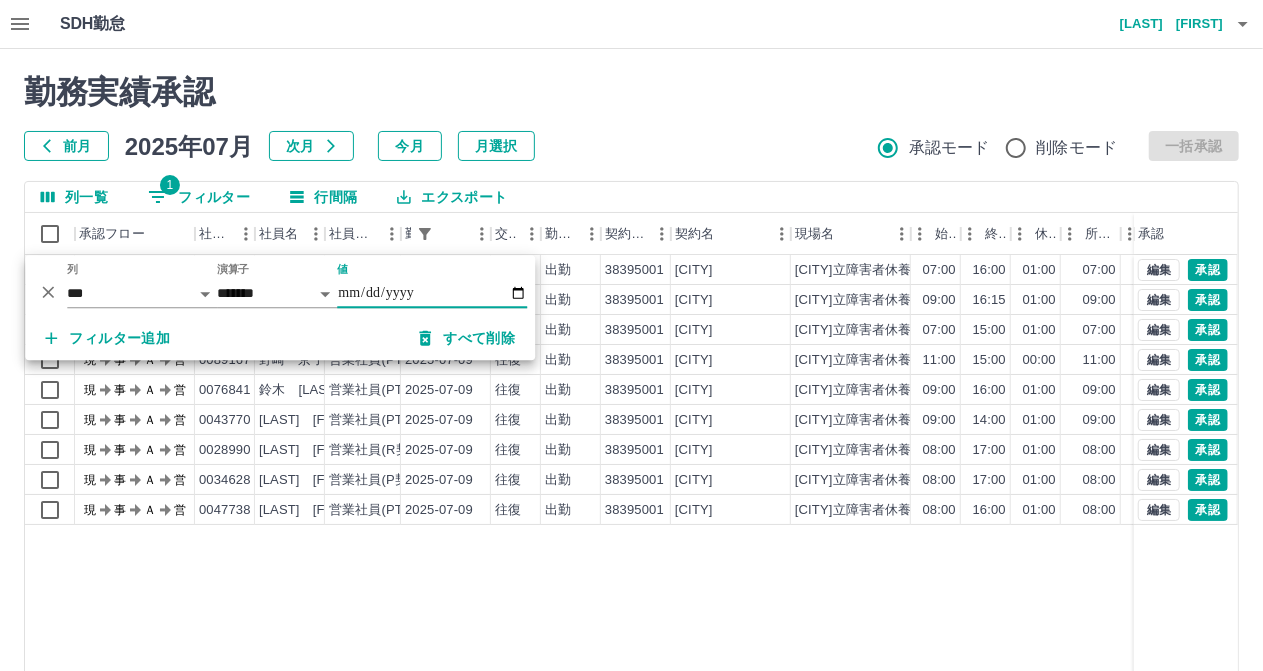 click on "列一覧 1 フィルター 行間隔 エクスポート" at bounding box center [631, 197] 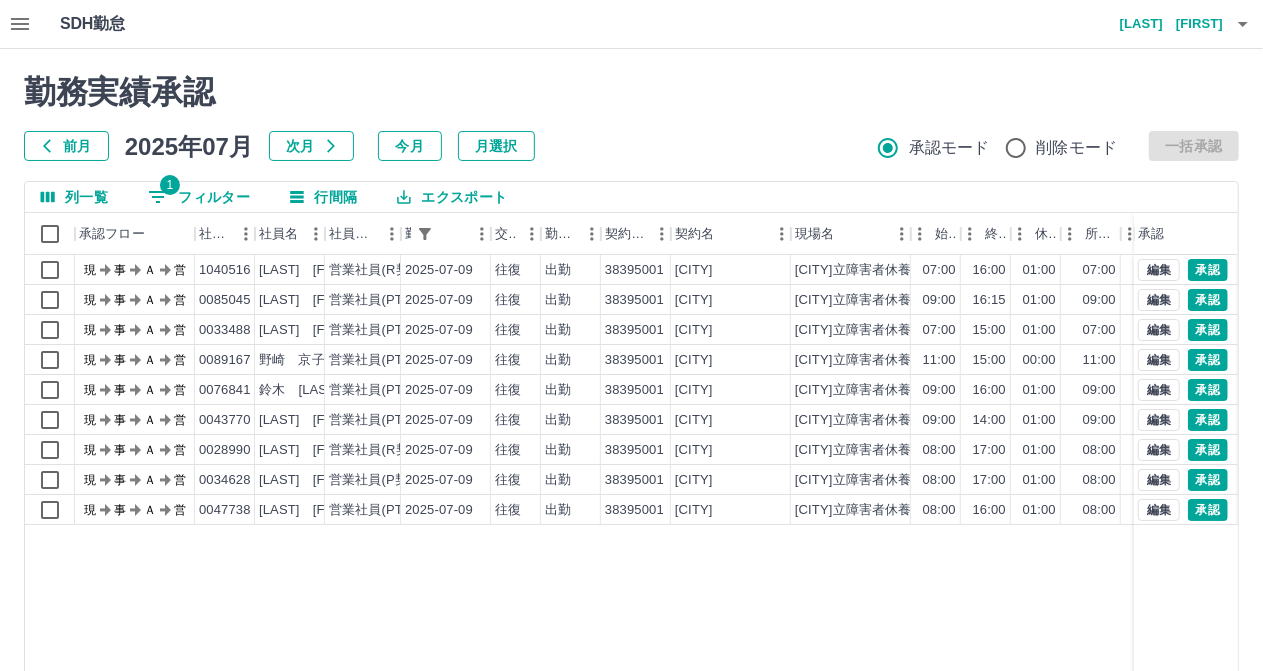 click on "1 フィルター" at bounding box center (199, 197) 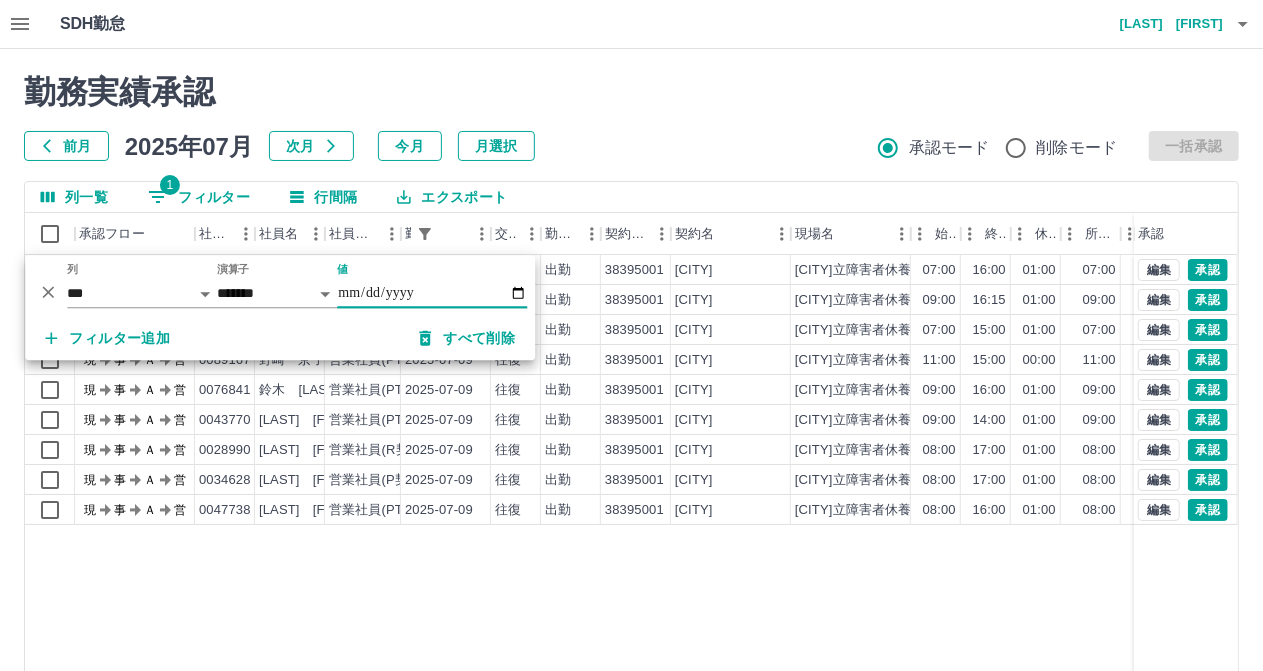 click on "**********" at bounding box center [432, 293] 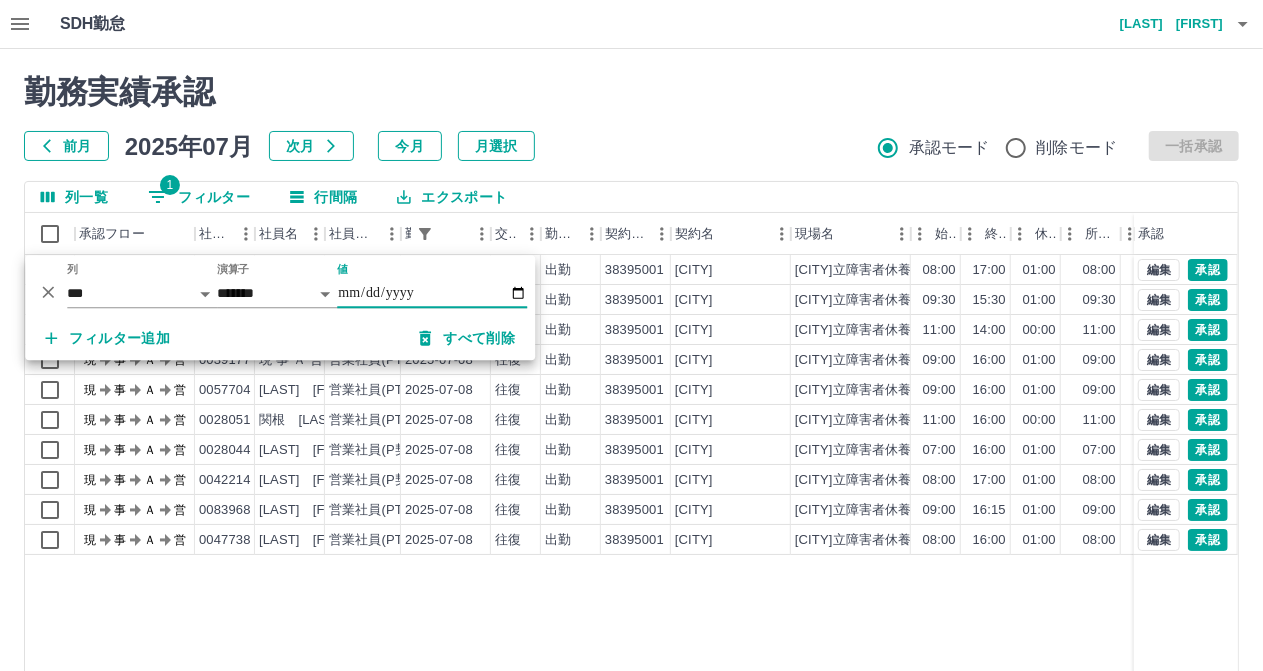 click on "現 事 Ａ 営 0026756 [LAST]　[FIRST] 営業社員(P契約) 2025-07-08 往復 出勤 38395001 [CITY] [CITY]立障害者休養ホームひまわり荘 08:00 17:00 01:00 08:00 17:00 01:00 09:00 08:00 00:00 現 事 Ａ 営 0033499 [LAST]　[FIRST] 営業社員(PT契約) 2025-07-08 往復 出勤 38395001 [CITY] [CITY]立障害者休養ホームひまわり荘 09:30 15:30 01:00 09:30 15:30 01:00 06:00 05:00 00:00 現 事 Ａ 営 0033492 [LAST]　[FIRST] 営業社員(PT契約) 2025-07-08 往復 出勤 38395001 [CITY] [CITY]立障害者休養ホームひまわり荘 11:00 14:00 00:00 11:00 14:00 00:00 03:00 03:00 00:00 現 事 Ａ 営 0039177 [LAST]　[FIRST] 営業社員(PT契約) 2025-07-08 往復 出勤 38395001 [CITY] 09:00 16:00 01:00 09:00 16:00 01:00 07:00 06:00 00:00 現 事 Ａ 営 0057704 [LAST]　[FIRST] 営業社員(PT契約) 2025-07-08 往復 出勤 38395001 [CITY] 09:00 16:00 01:00 09:00 16:00" at bounding box center [898, 511] 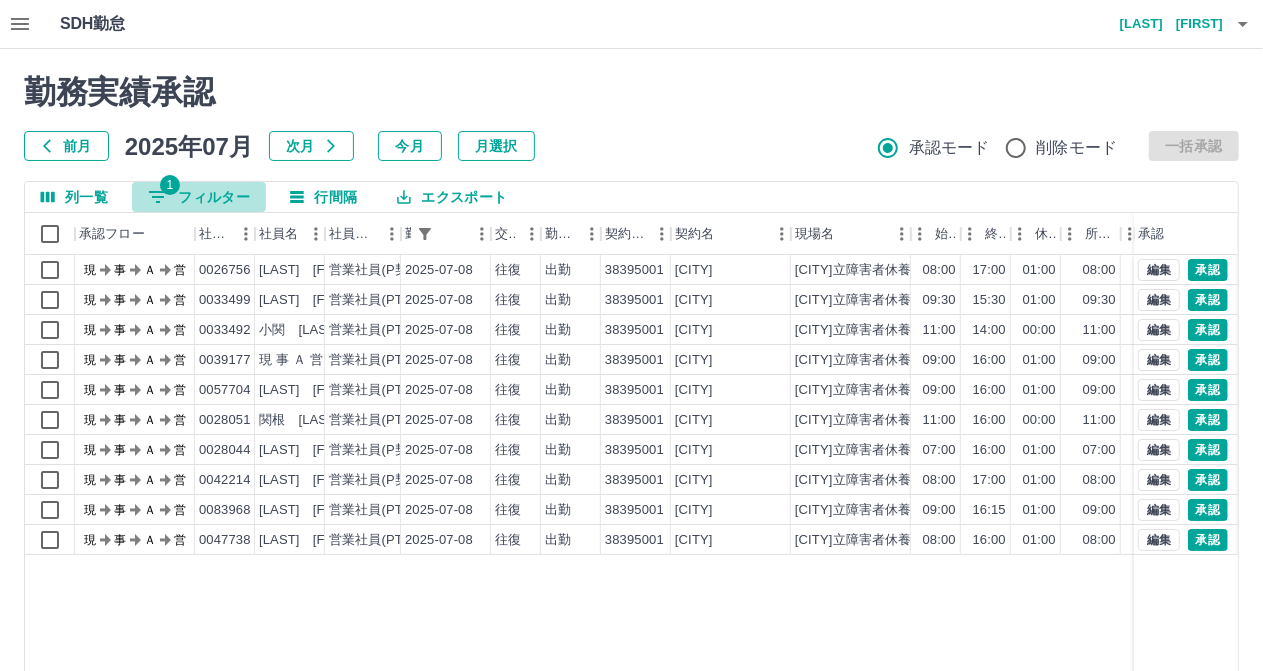 click on "1 フィルター" at bounding box center [199, 197] 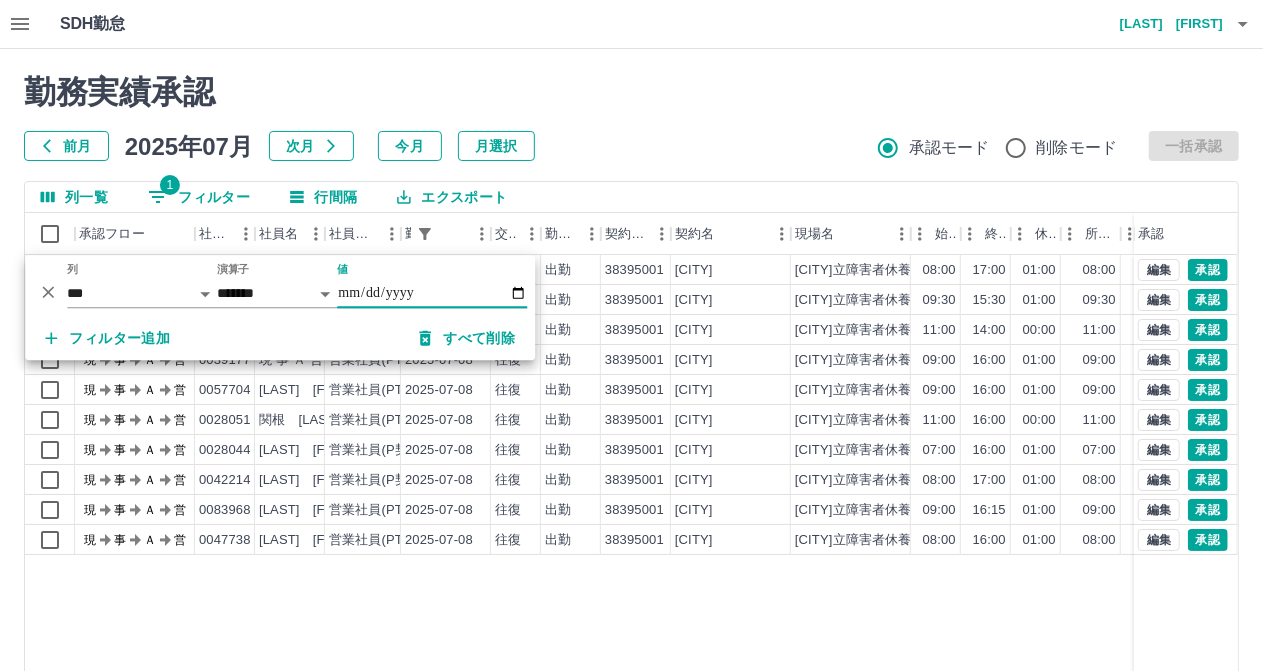 click on "**********" at bounding box center [432, 293] 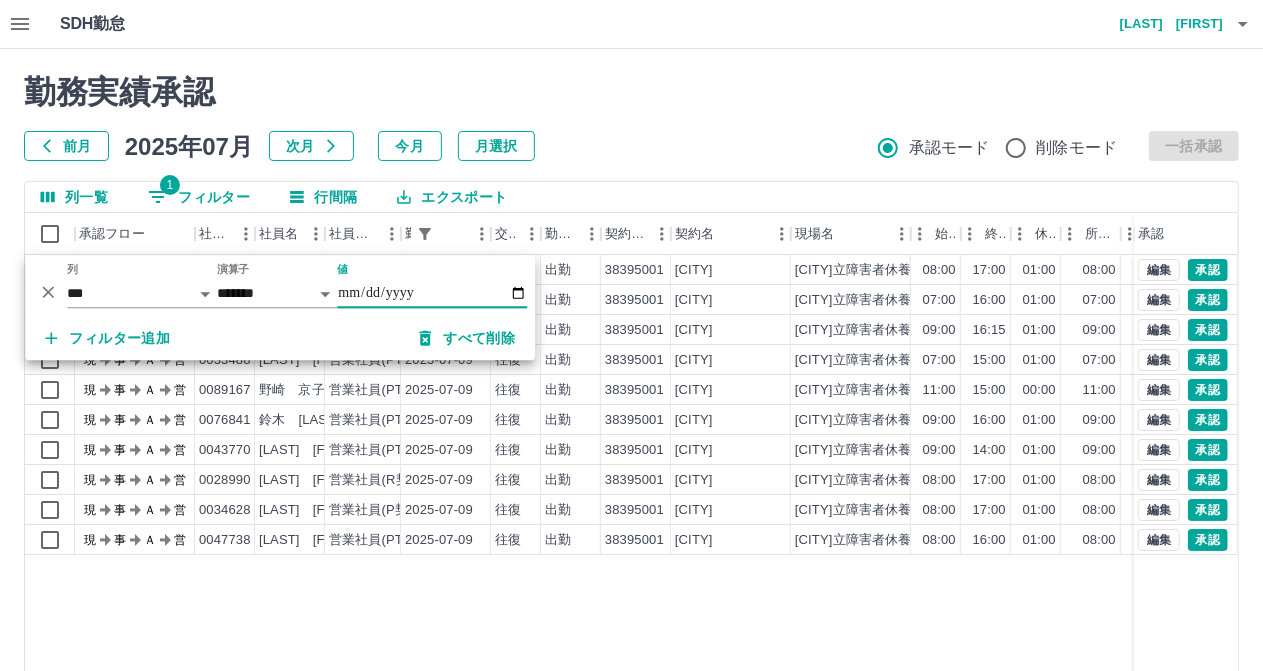 click on "現 事 Ａ 営 0026756 [LAST]　[FIRST] 営業社員(P契約) 2025-07-09 往復 出勤 38395001 [CITY] [CITY]立障害者休養ホームひまわり荘 08:00 17:00 01:00 08:00 17:00 01:00 09:00 08:00 00:00 現 事 Ａ 営 1040516 [LAST]　[FIRST] 営業社員(R契約) 2025-07-09 往復 出勤 38395001 [CITY] [CITY]立障害者休養ホームひまわり荘 07:00 16:00 01:00 07:00 16:00 01:00 09:00 08:00 00:00 現 事 Ａ 営 0085045 [LAST]　[FIRST] 営業社員(PT契約) 2025-07-09 往復 出勤 38395001 [CITY] [CITY]立障害者休養ホームひまわり荘 09:00 16:15 01:00 09:00 16:15 01:00 07:15 06:15 00:00 現 事 Ａ 営 0033488 [LAST]　[FIRST] 営業社員(PT契約) 2025-07-09 往復 出勤 38395001 [CITY] [CITY]立障害者休養ホームひまわり荘 07:00 15:00 01:00 07:00 15:00 01:00 08:00 07:00 00:00 現 事 Ａ 営 0089167 [LAST]　[FIRST] 営業社員(PT契約) 2025-07-09 往復 出勤 38395001 [CITY] 11:00 15:00 00:00 11:00 15:00 00:00" at bounding box center (898, 511) 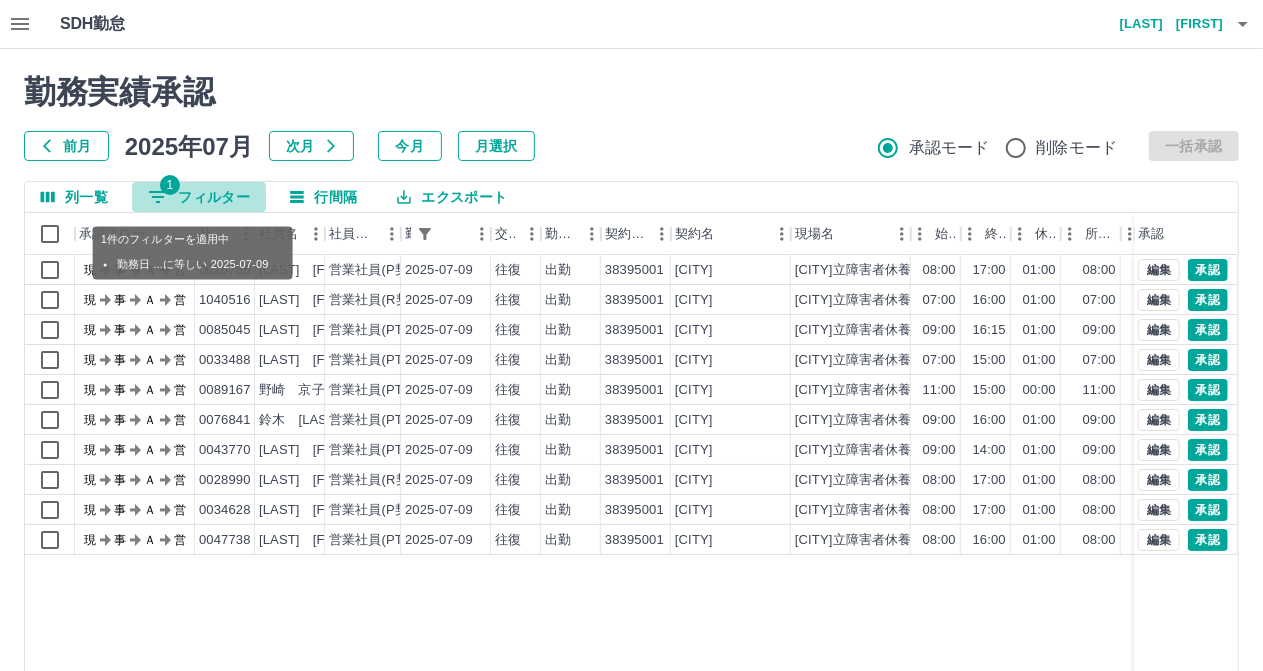 click on "1 フィルター" at bounding box center [199, 197] 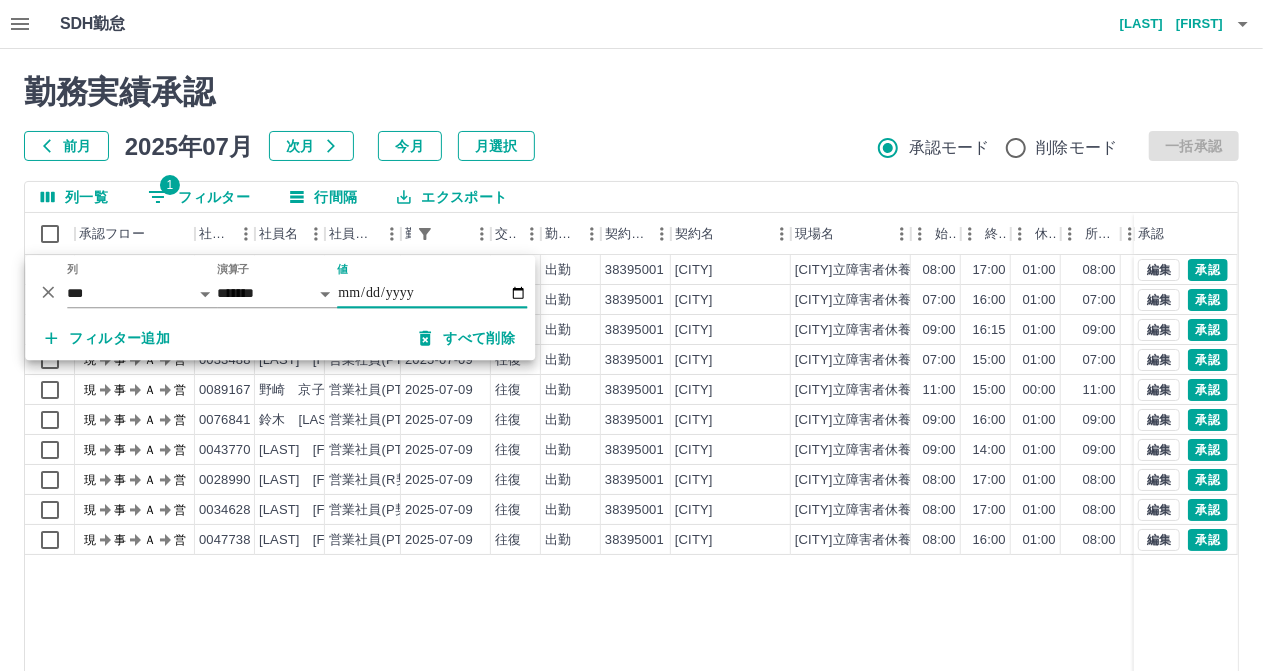 click on "**********" at bounding box center (432, 293) 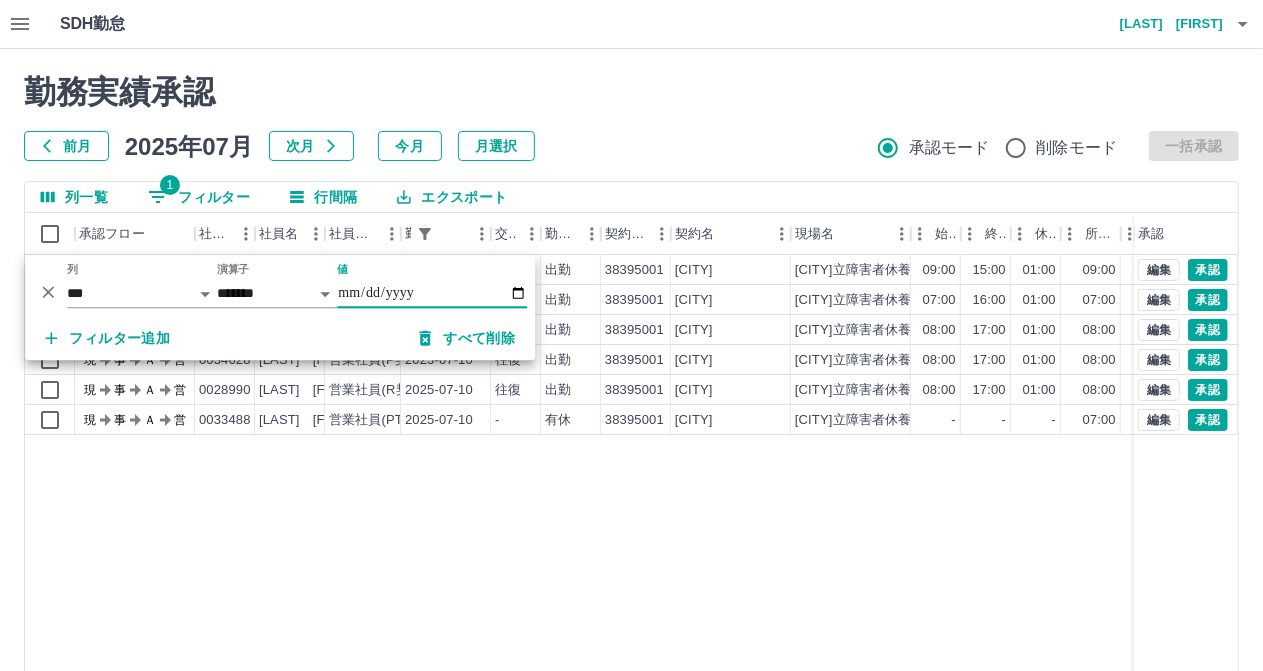 click on "現 事 Ａ 営 0026756 [LAST]　[FIRST] 営業社員(P契約) 2025-07-10 往復 出勤 38395001 [CITY] [CITY]立障害者休養ホームひまわり荘 08:00 17:00 01:00 08:00 17:00 01:00 09:00 08:00 00:00 現 事 Ａ 営 1040516 [LAST]　[FIRST] 営業社員(R契約) 2025-07-10 往復 出勤 38395001 [CITY] [CITY]立障害者休養ホームひまわり荘 07:00 16:00 01:00 07:00 16:00 01:00 09:00 08:00 00:00 現 事 Ａ 営 0026756 [LAST]　[FIRST] 営業社員(P契約) 2025-07-10 往復 出勤 38395001 [CITY] [CITY]立障害者休養ホームひまわり荘 08:00 17:00 01:00 08:00 17:00 01:00 09:00 08:00 00:00 現 事 Ａ 営 0034628 [LAST]　[FIRST] 営業社員(P契約) 2025-07-10 往復 出勤 38395001 [CITY] [CITY]立障害者休養ホームひまわり荘 08:00 17:00 01:00 08:00 17:00 01:00 09:00 08:00 00:00 現 事 Ａ 営 0028990 [LAST]　[FIRST] 営業社員(R契約) 2025-07-10 往復 出勤 38395001 [CITY] 08:00 17:00 01:00 08:00 17:00 01:00" at bounding box center [898, 511] 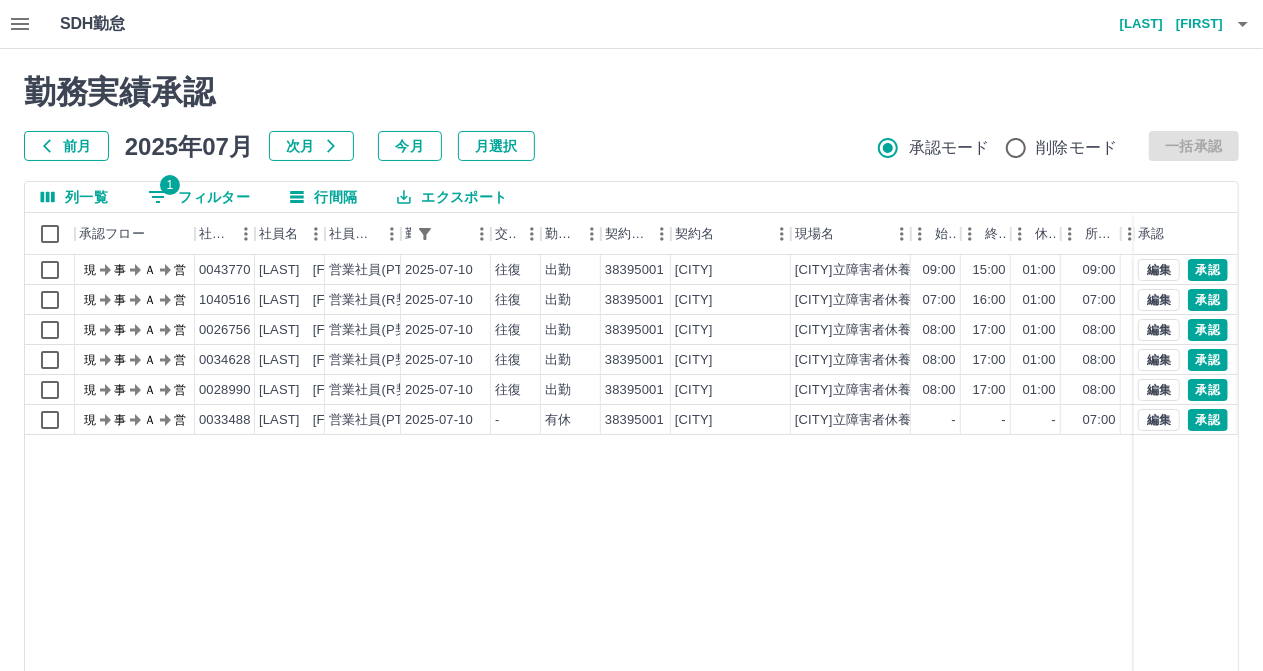 click on "1 フィルター" at bounding box center (199, 197) 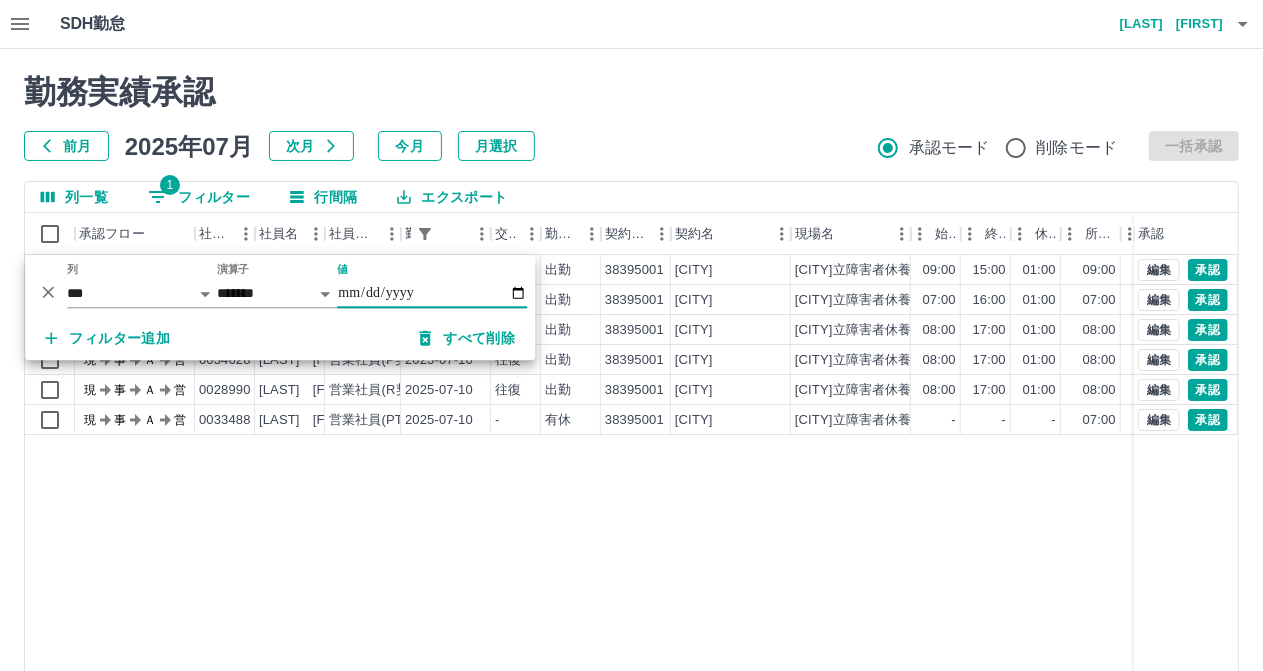 click on "**********" at bounding box center [432, 293] 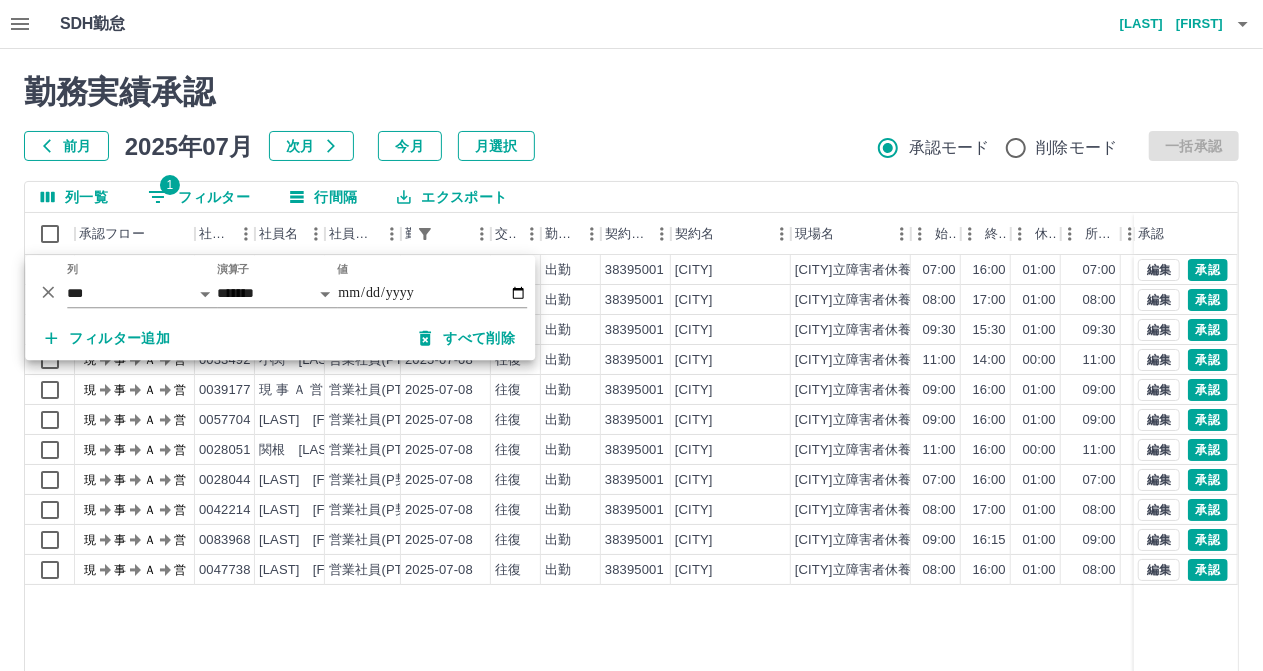 click on "現 事 Ａ 営 0026756 [LAST]　[FIRST] 営業社員(P契約) 2025-07-08 往復 出勤 38395001 [CITY] [CITY]立障害者休養ホームひまわり荘 07:00 16:00 01:00 07:00 16:00 01:00 09:00 08:00 00:00 現 事 Ａ 営 0026756 [LAST]　[FIRST] 営業社員(P契約) 2025-07-08 往復 出勤 38395001 [CITY] [CITY]立障害者休養ホームひまわり荘 08:00 17:00 01:00 08:00 17:00 01:00 09:00 08:00 00:00 現 事 Ａ 営 0033499 [LAST]　[FIRST] 営業社員(PT契約) 2025-07-08 往復 出勤 38395001 [CITY] [CITY]立障害者休養ホームひまわり荘 09:30 15:30 01:00 09:30 15:30 01:00 06:00 05:00 00:00 現 事 Ａ 営 0033492 [LAST]　[FIRST] 営業社員(PT契約) 2025-07-08 往復 出勤 38395001 [CITY] [CITY]立障害者休養ホームひまわり荘 11:00 14:00 00:00 11:00 14:00 00:00 03:00 03:00 00:00 現 事 Ａ 営 0039177 [LAST]　[FIRST] 営業社員(PT契約) 2025-07-08 往復 出勤 38395001 [CITY] 09:00 16:00 01:00 09:00 16:00" at bounding box center [898, 511] 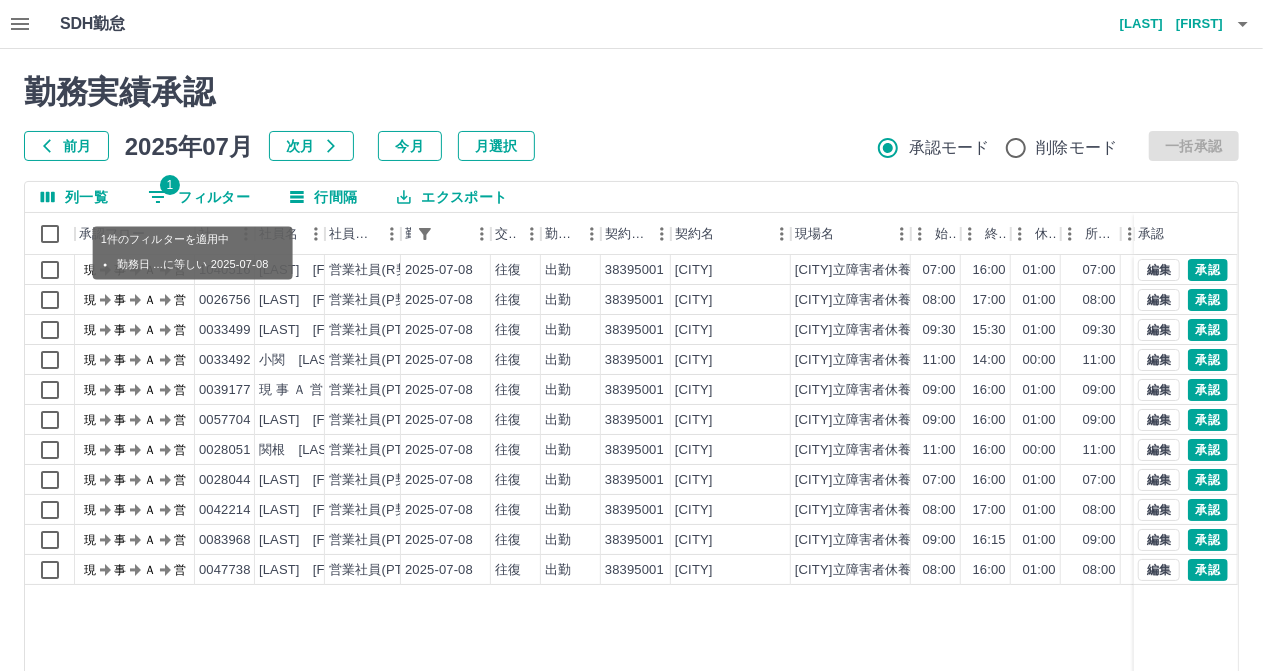 click on "1 フィルター" at bounding box center [199, 197] 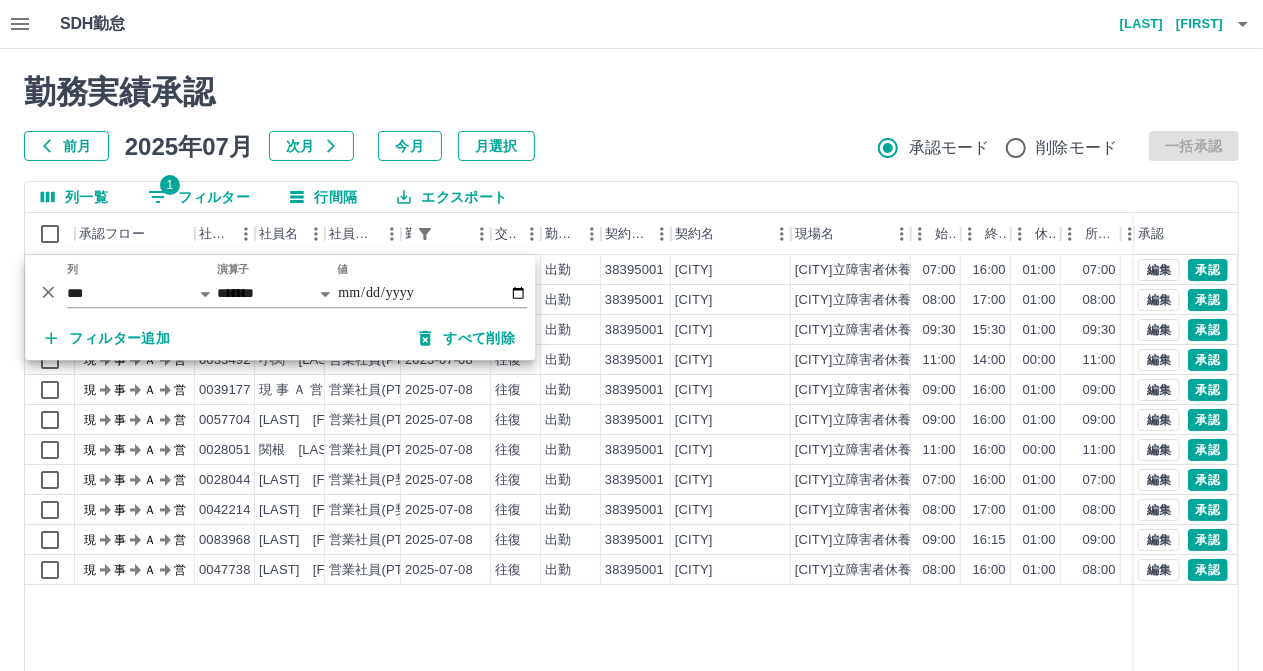 click on "[LAST]　[FIRST]" at bounding box center (1163, 24) 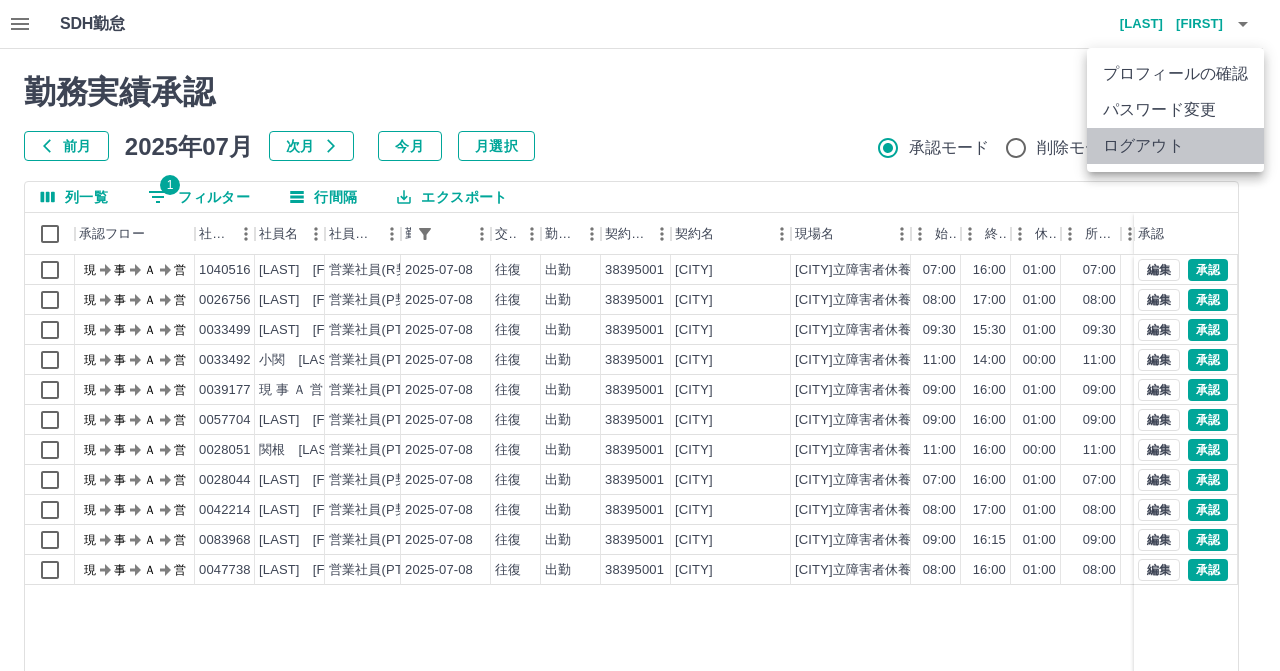 click on "ログアウト" at bounding box center [1175, 146] 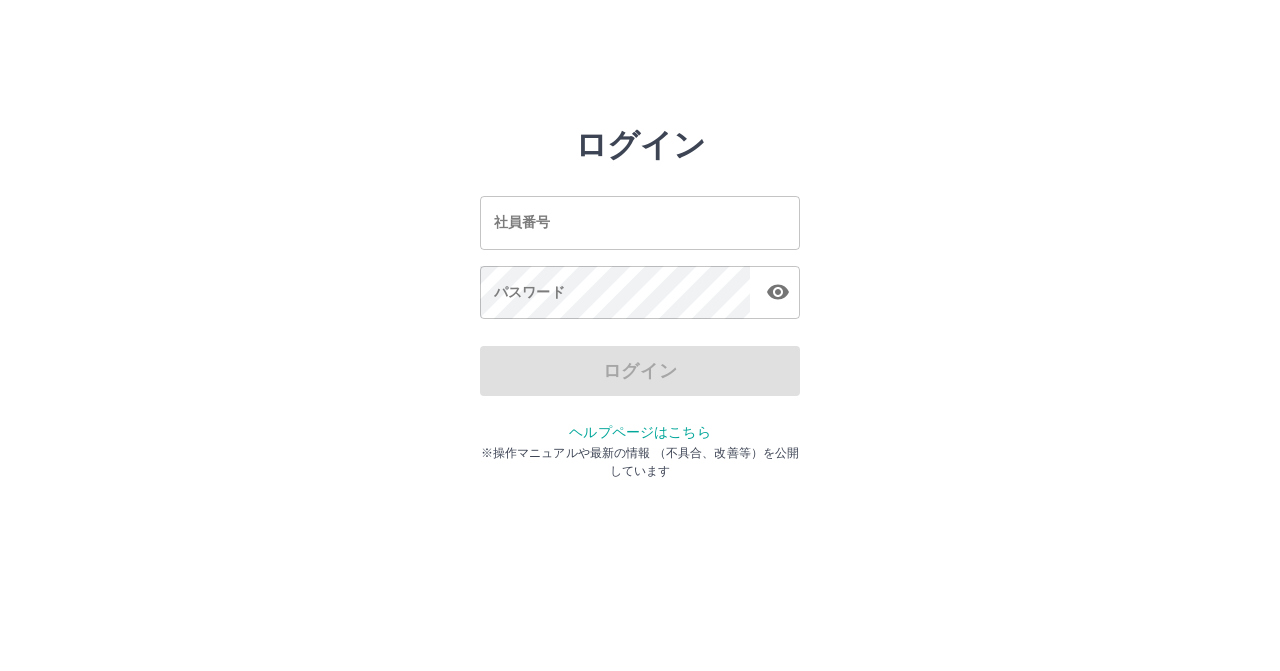 scroll, scrollTop: 0, scrollLeft: 0, axis: both 